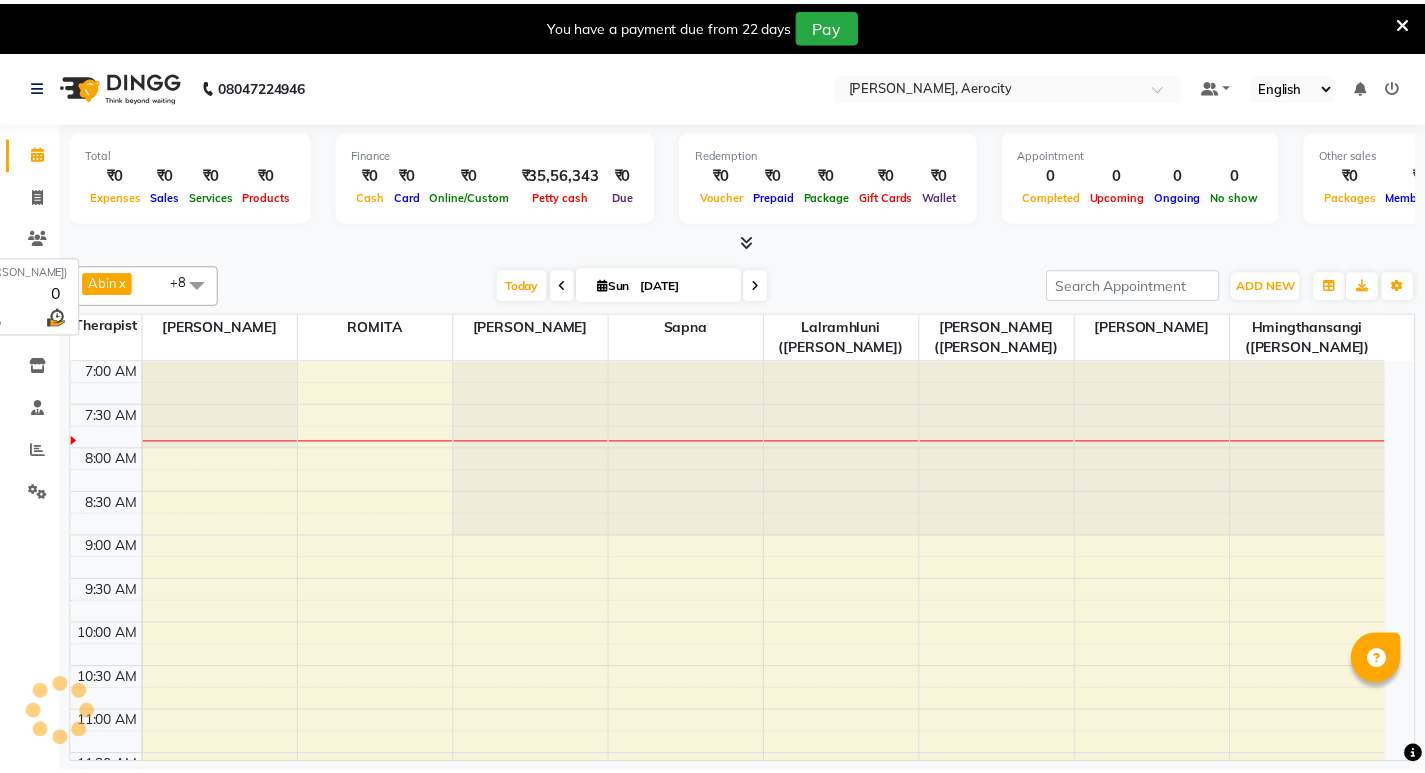 scroll, scrollTop: 0, scrollLeft: 0, axis: both 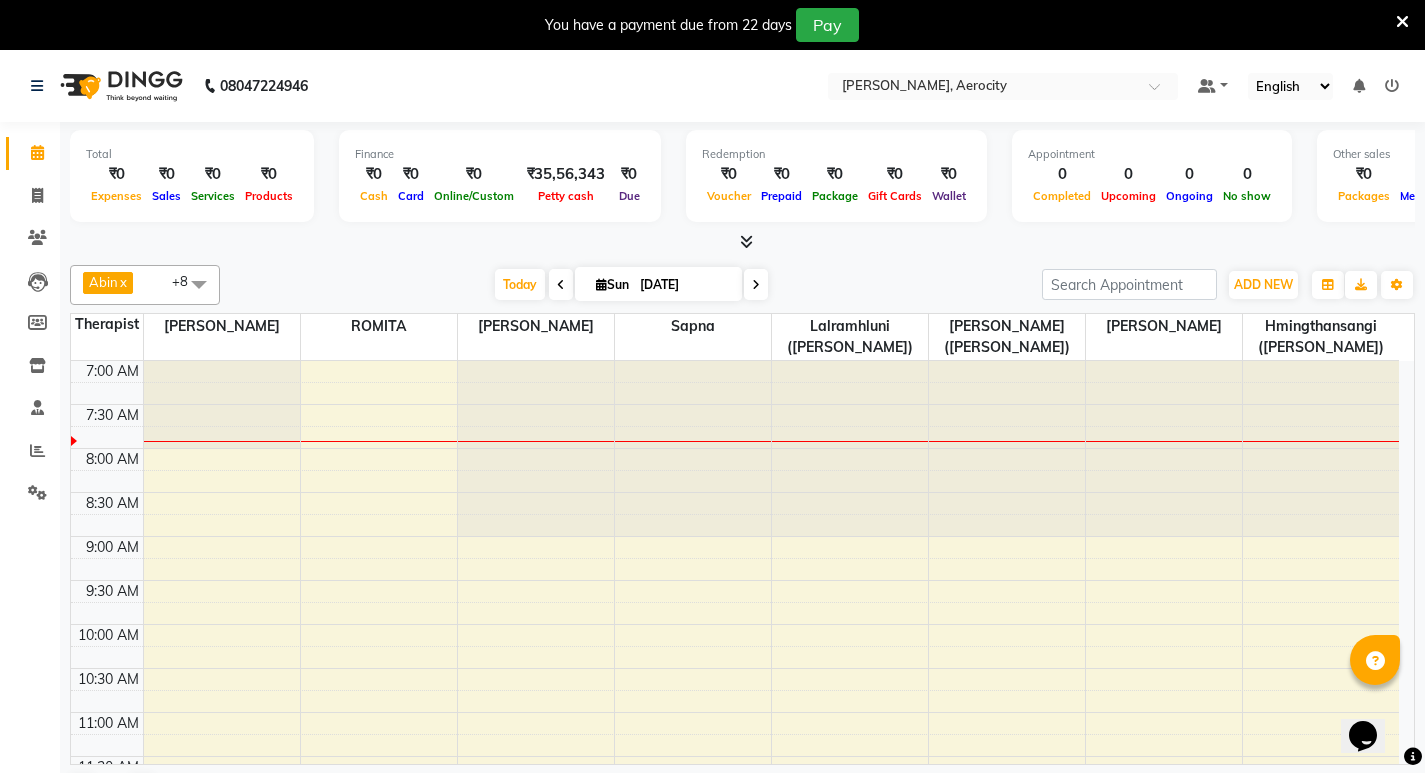 click at bounding box center (561, 285) 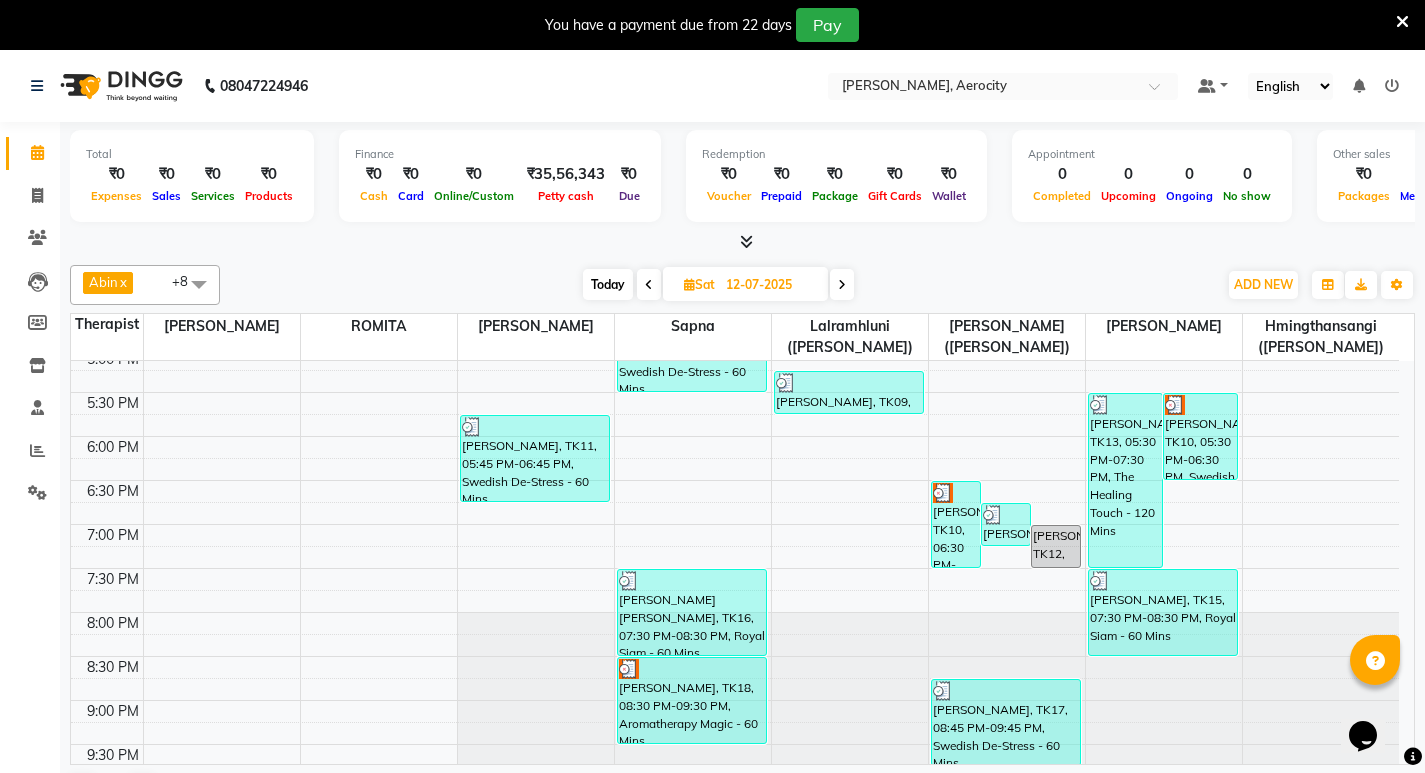 scroll, scrollTop: 992, scrollLeft: 0, axis: vertical 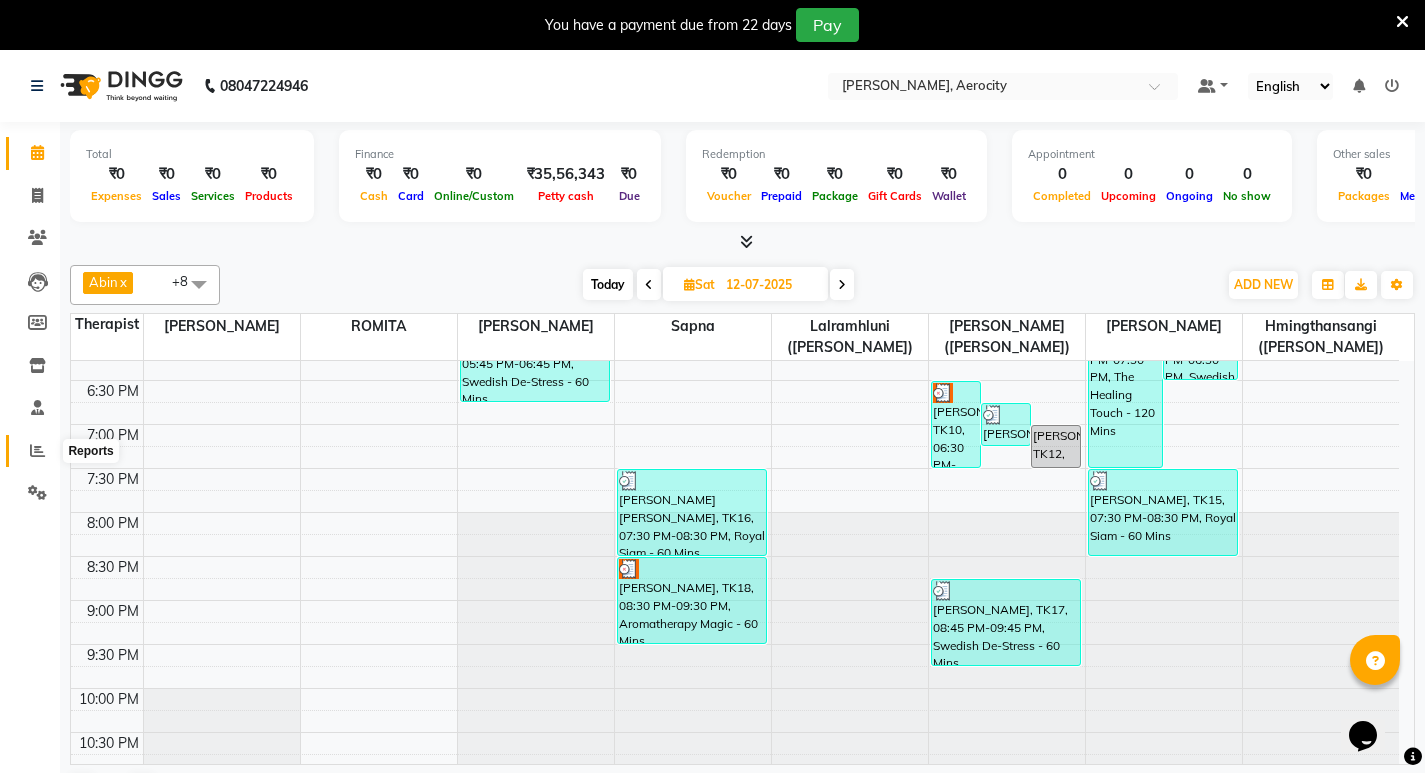 click 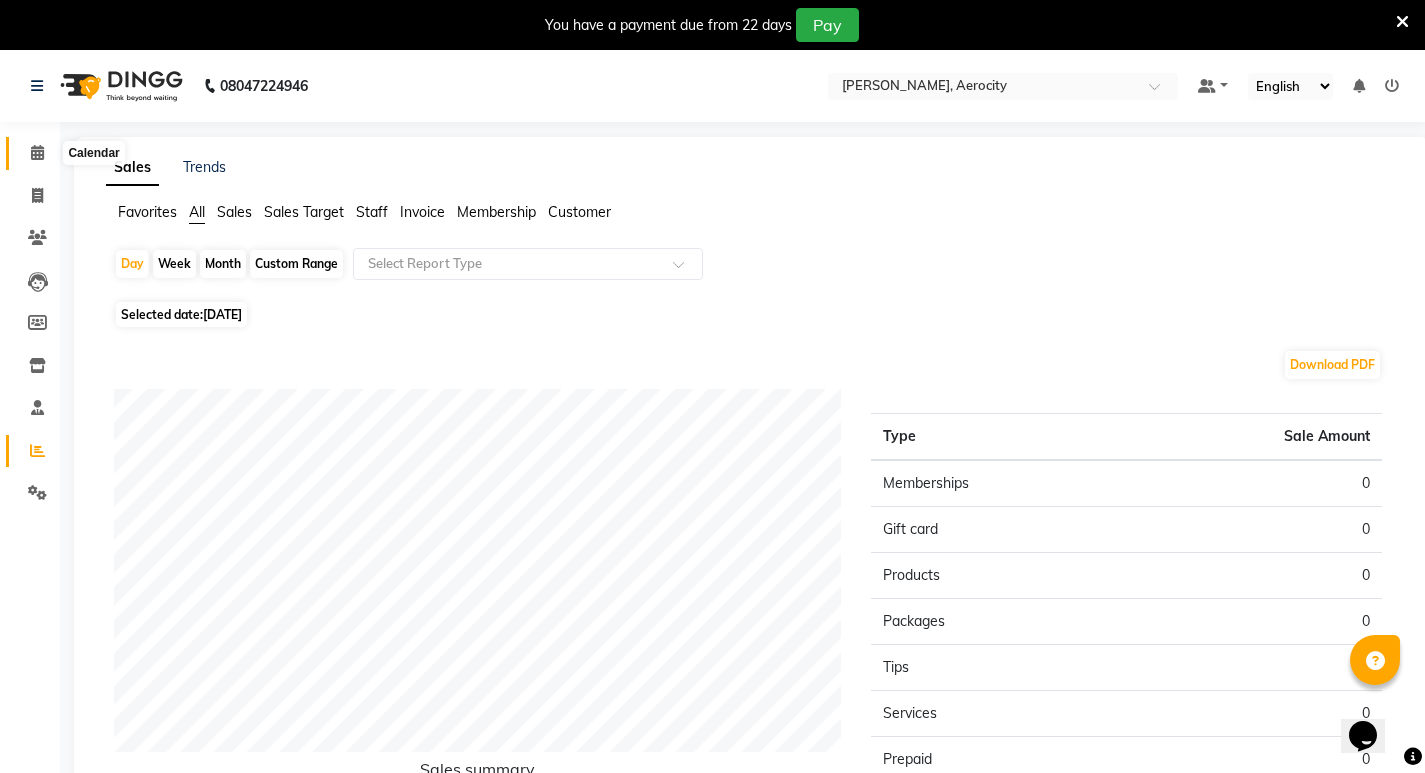 click 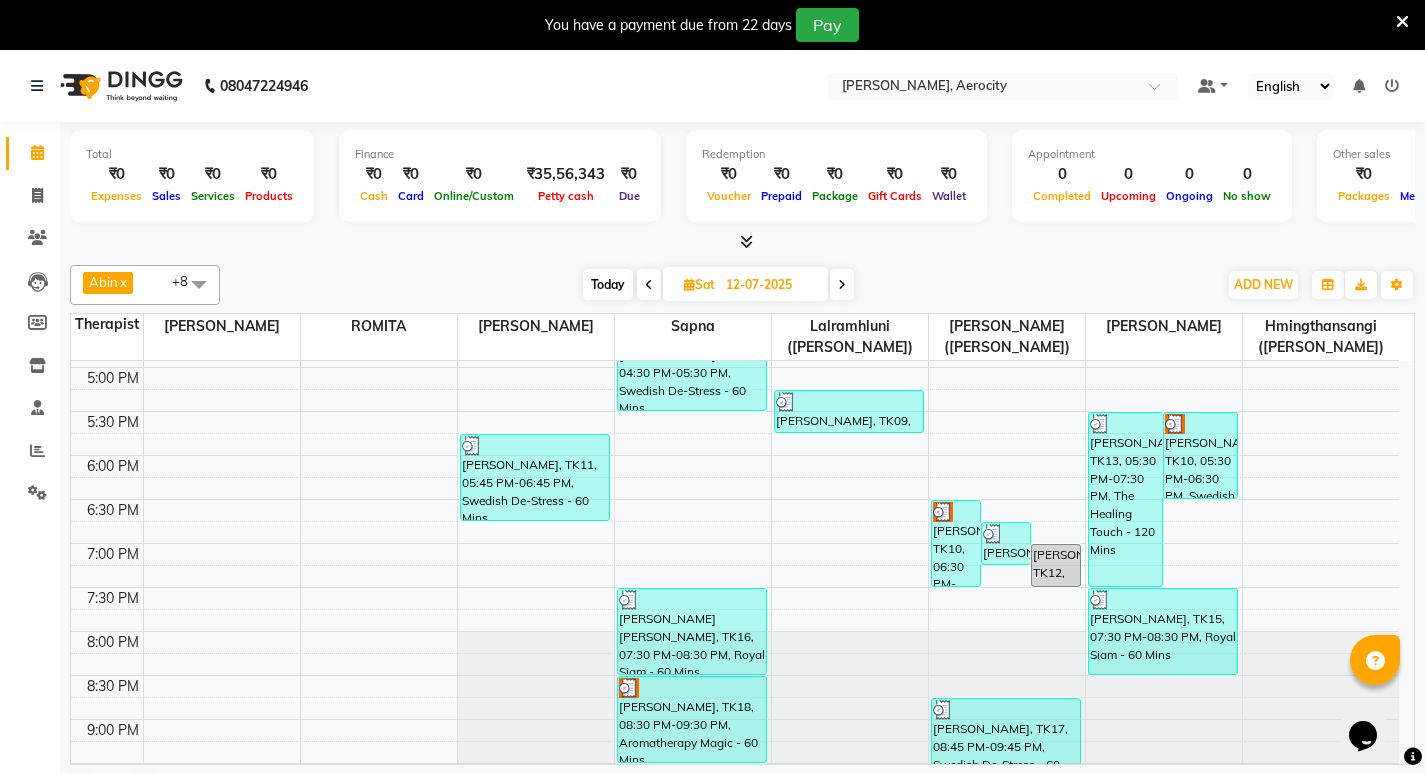 scroll, scrollTop: 900, scrollLeft: 0, axis: vertical 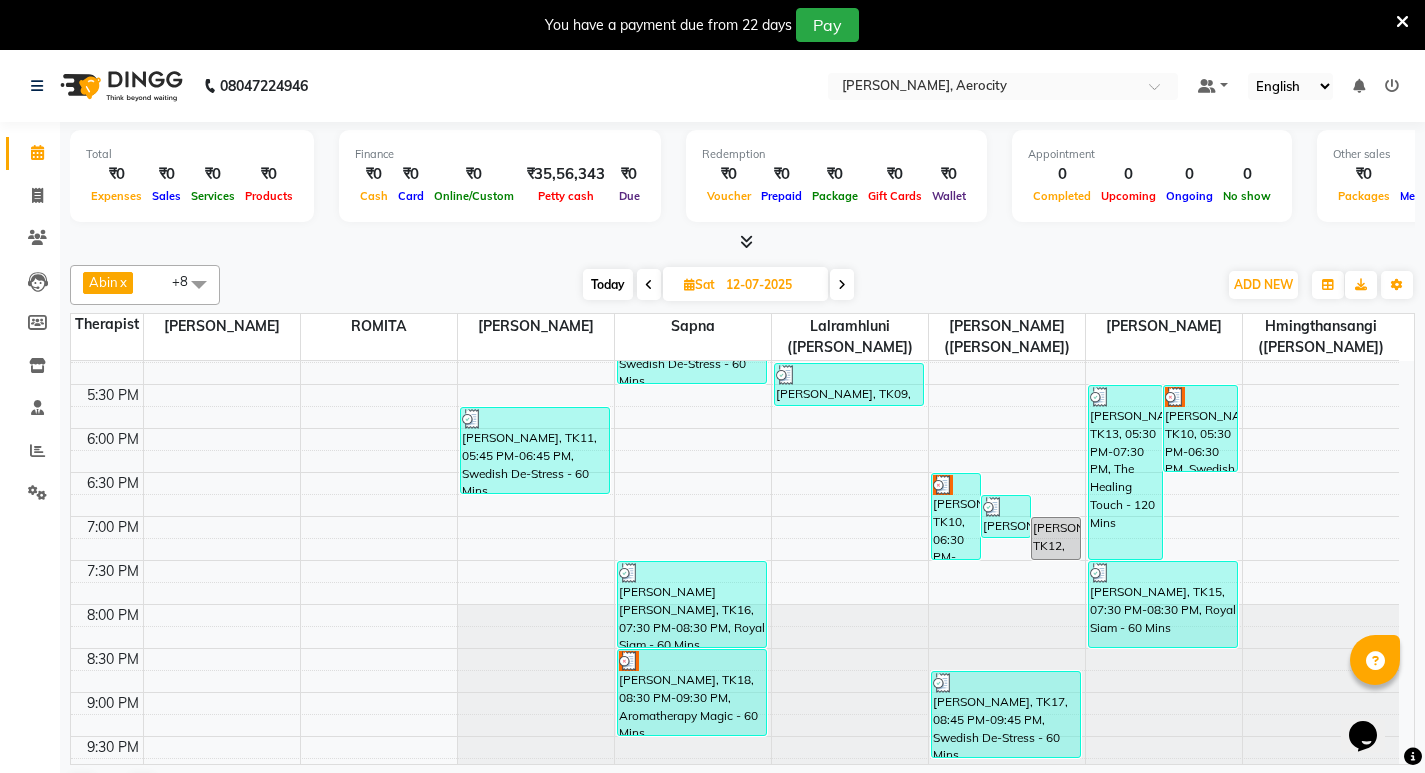 click at bounding box center [842, 285] 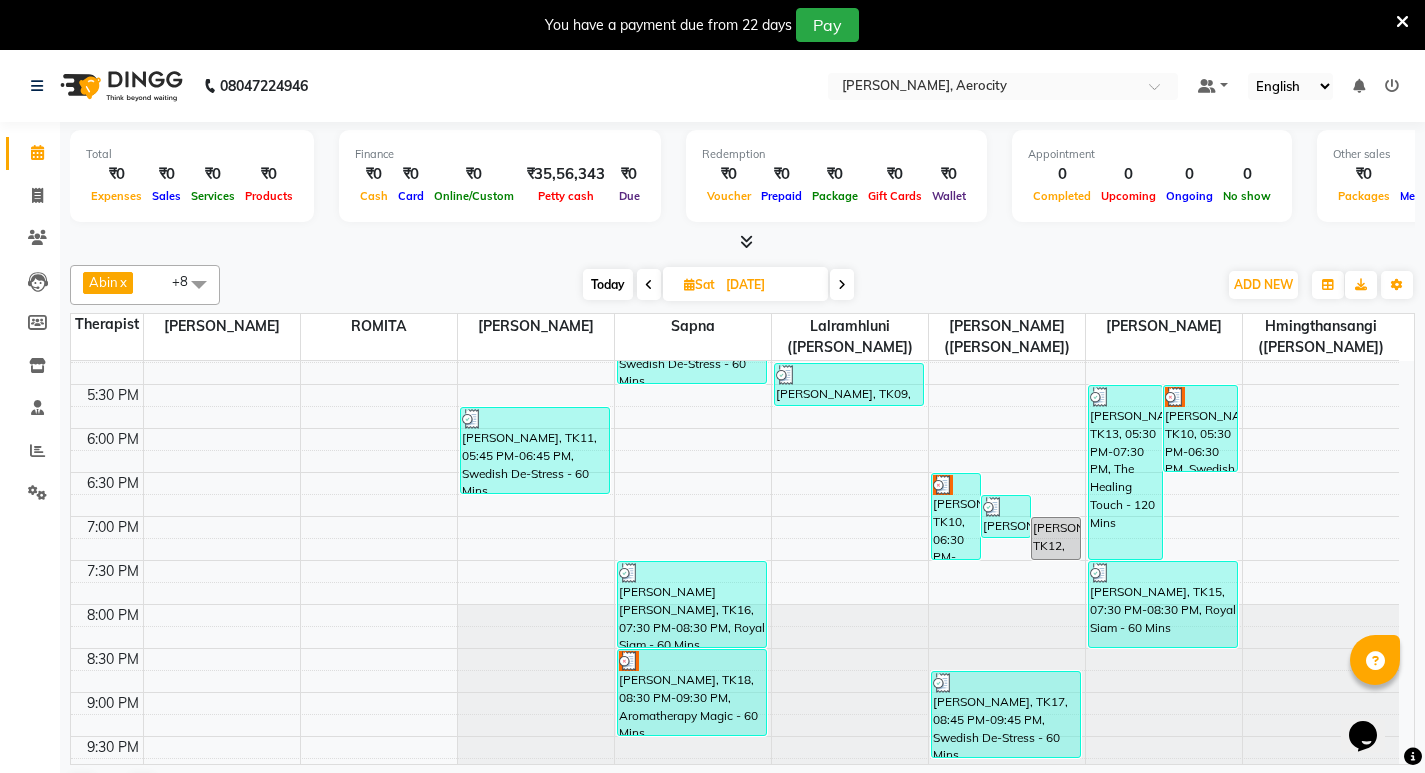 scroll, scrollTop: 0, scrollLeft: 0, axis: both 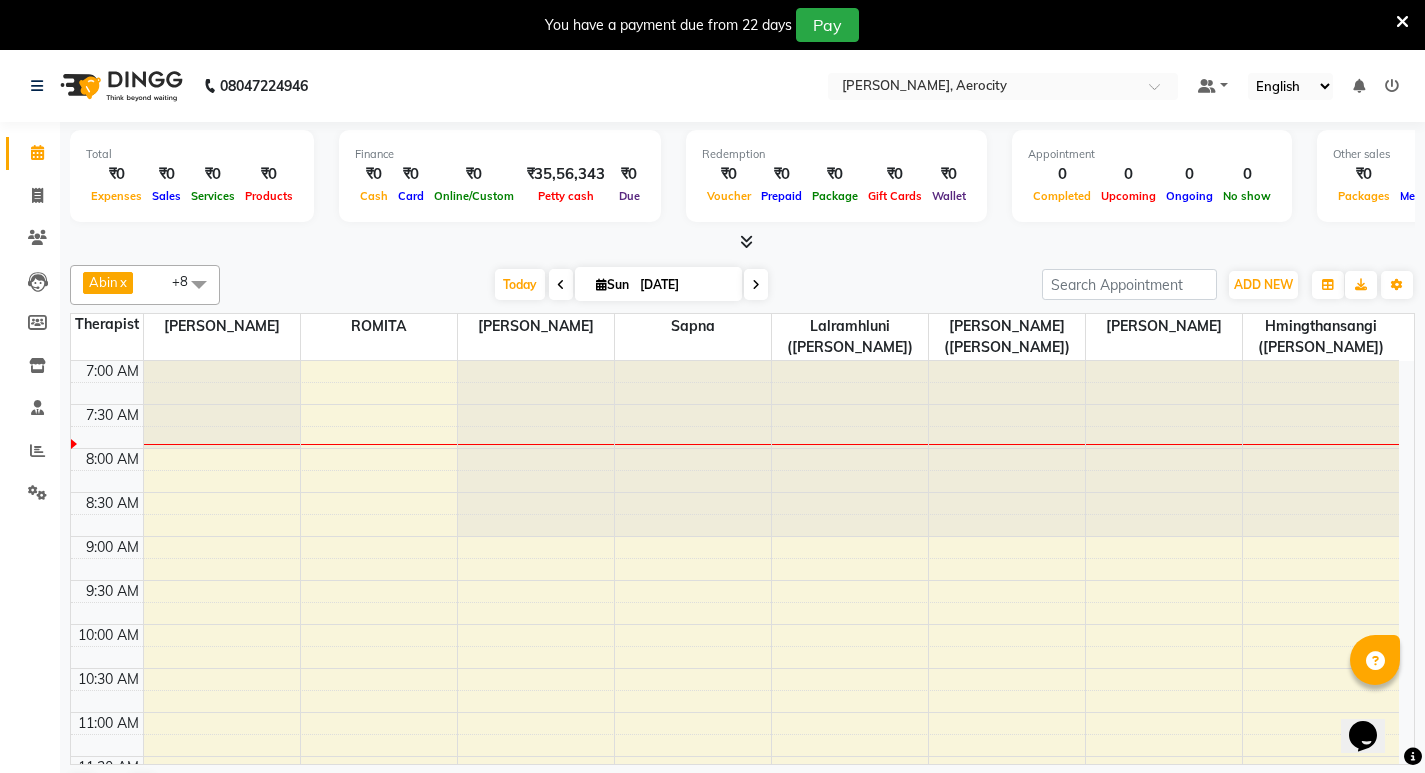 click at bounding box center [561, 285] 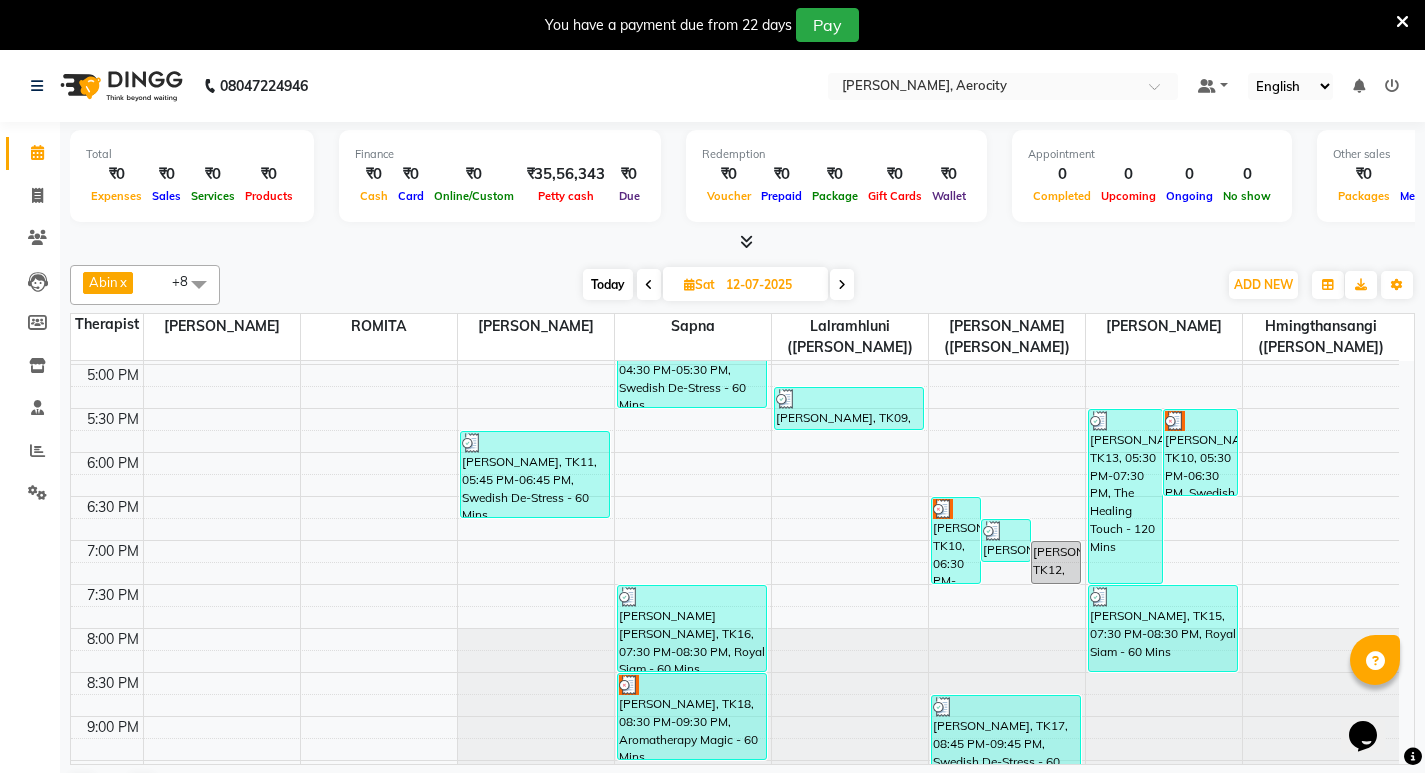 scroll, scrollTop: 1000, scrollLeft: 0, axis: vertical 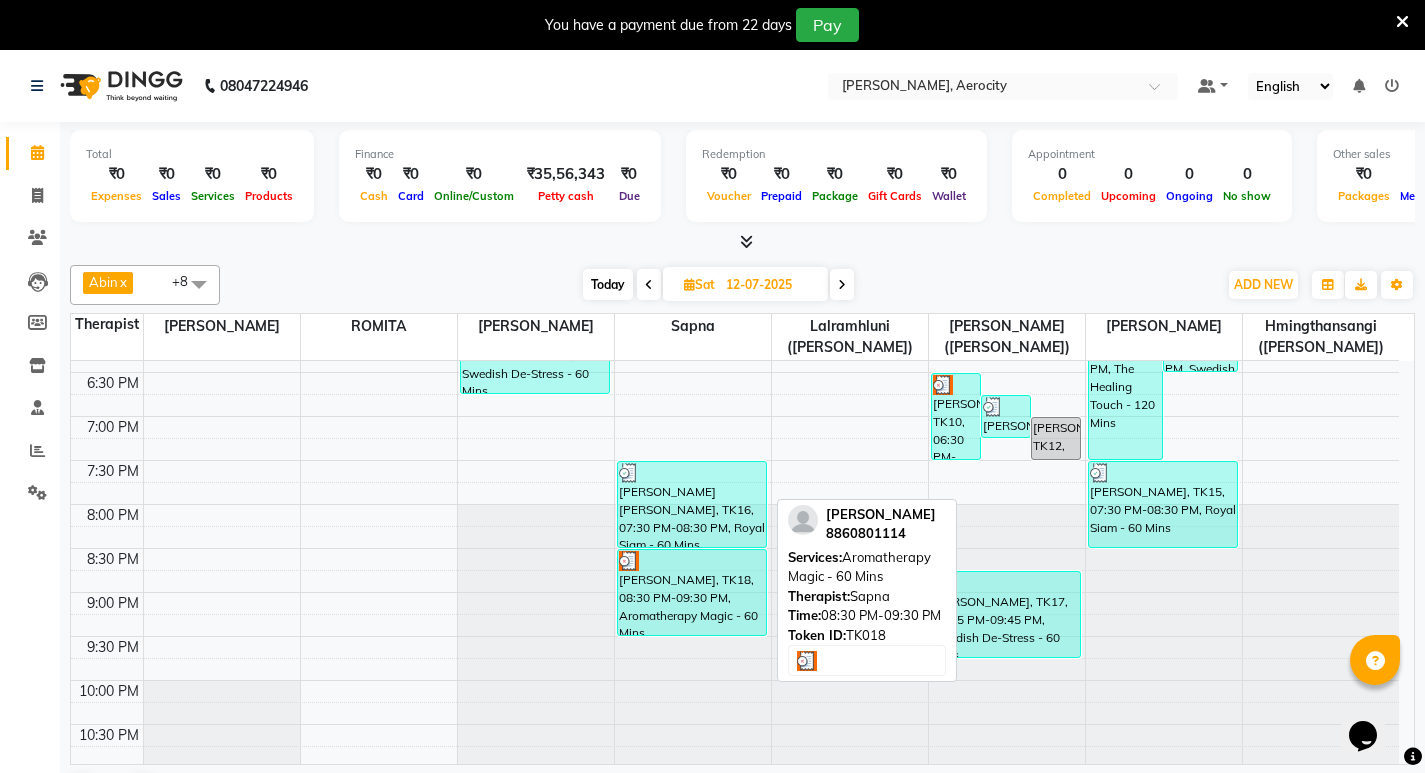 click on "[PERSON_NAME], TK18, 08:30 PM-09:30 PM, Aromatherapy Magic - 60 Mins" at bounding box center (692, 592) 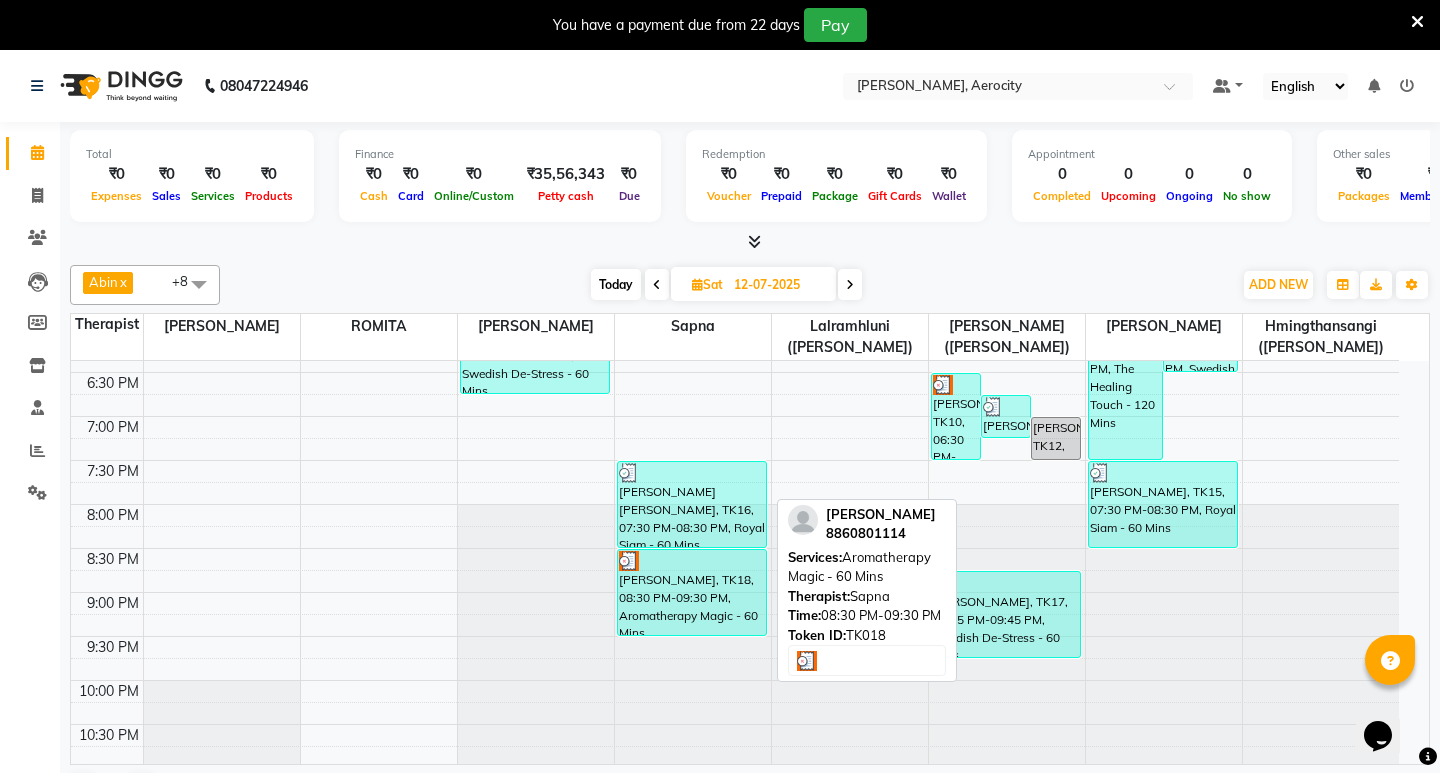 select on "3" 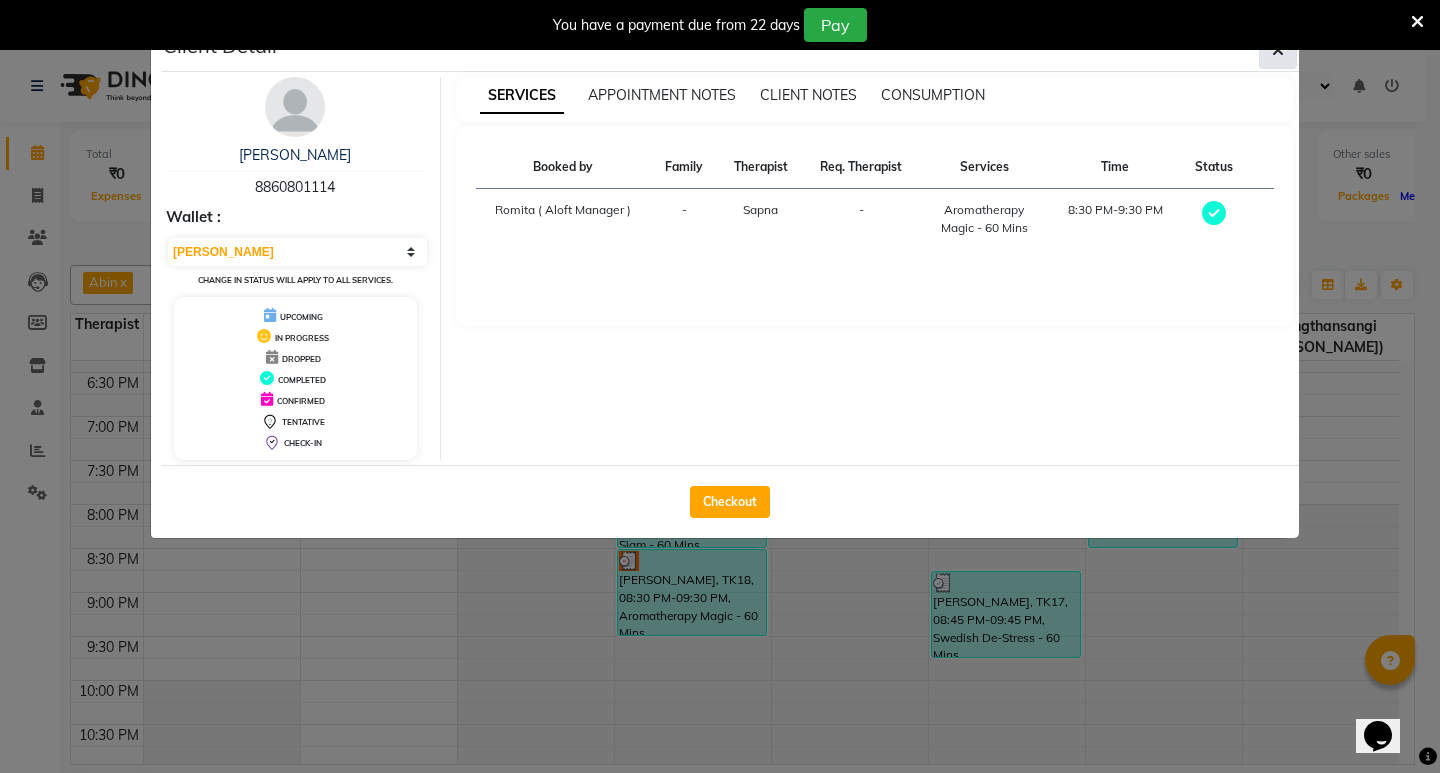 click 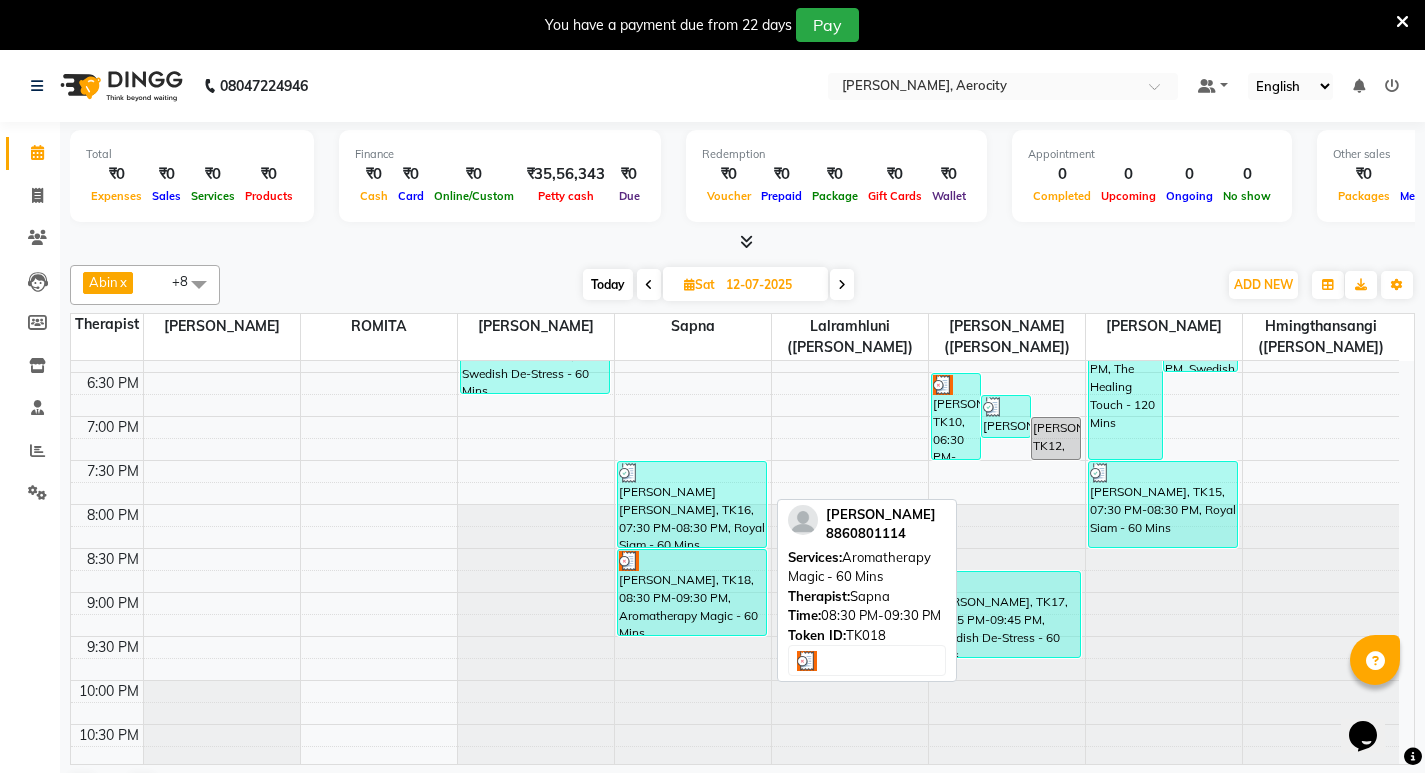 click on "[PERSON_NAME], TK18, 08:30 PM-09:30 PM, Aromatherapy Magic - 60 Mins" at bounding box center (692, 592) 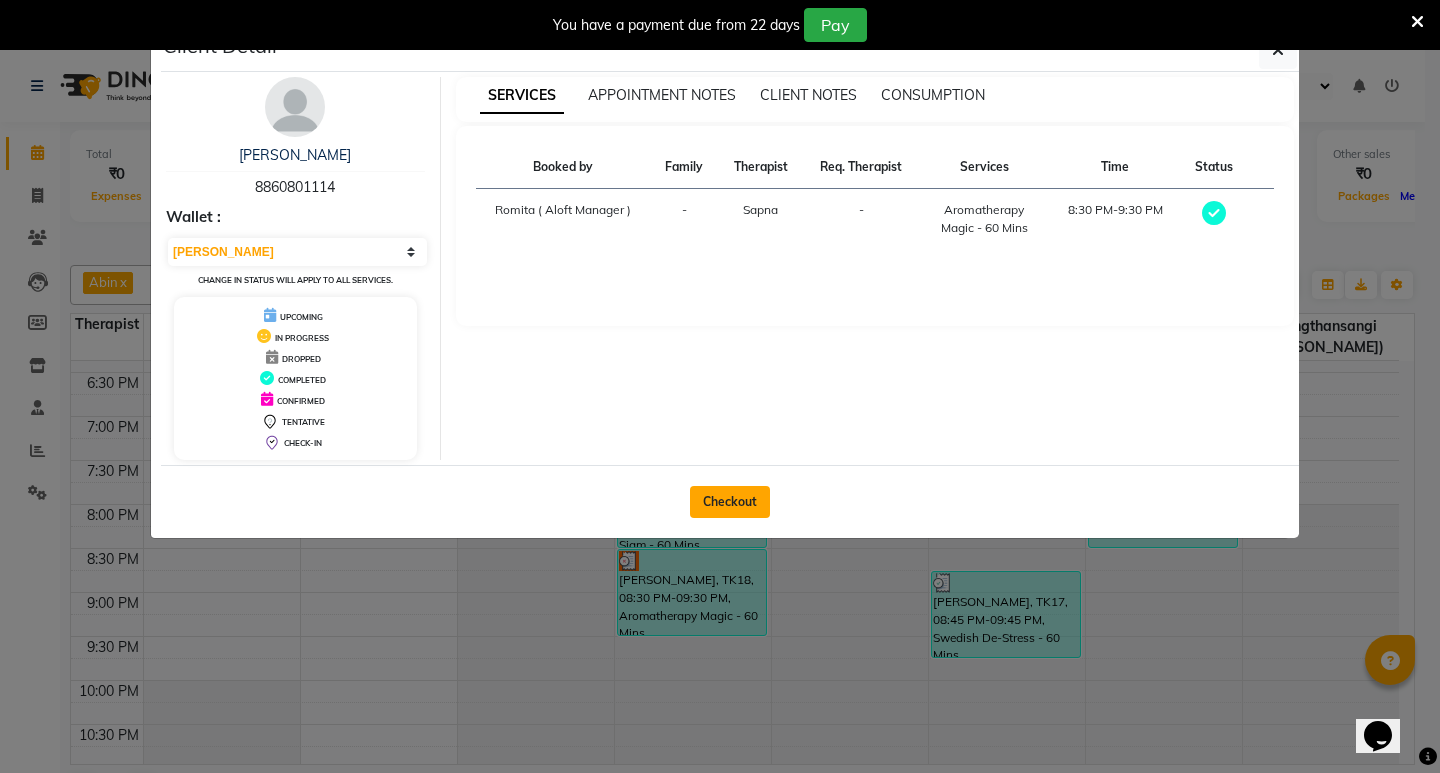 click on "Checkout" 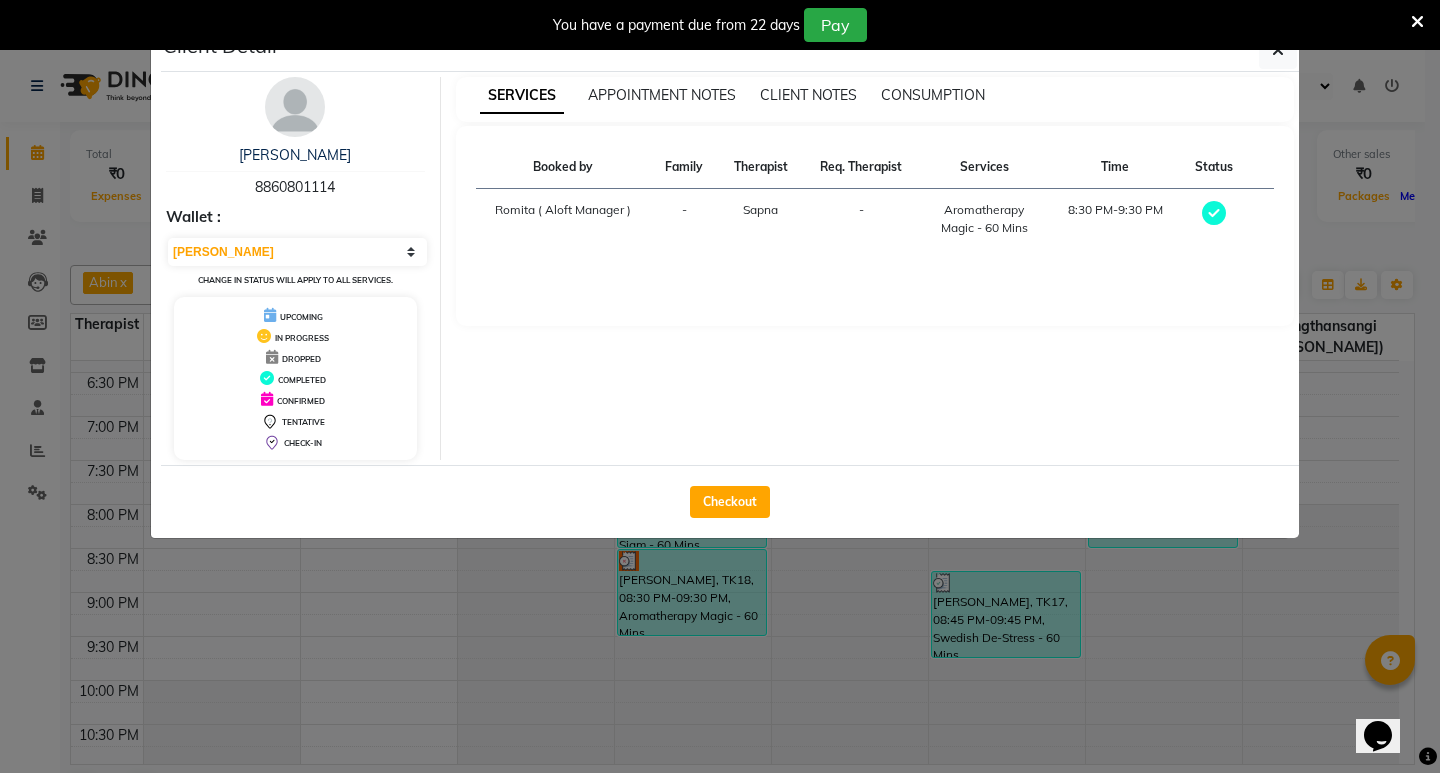 select on "6403" 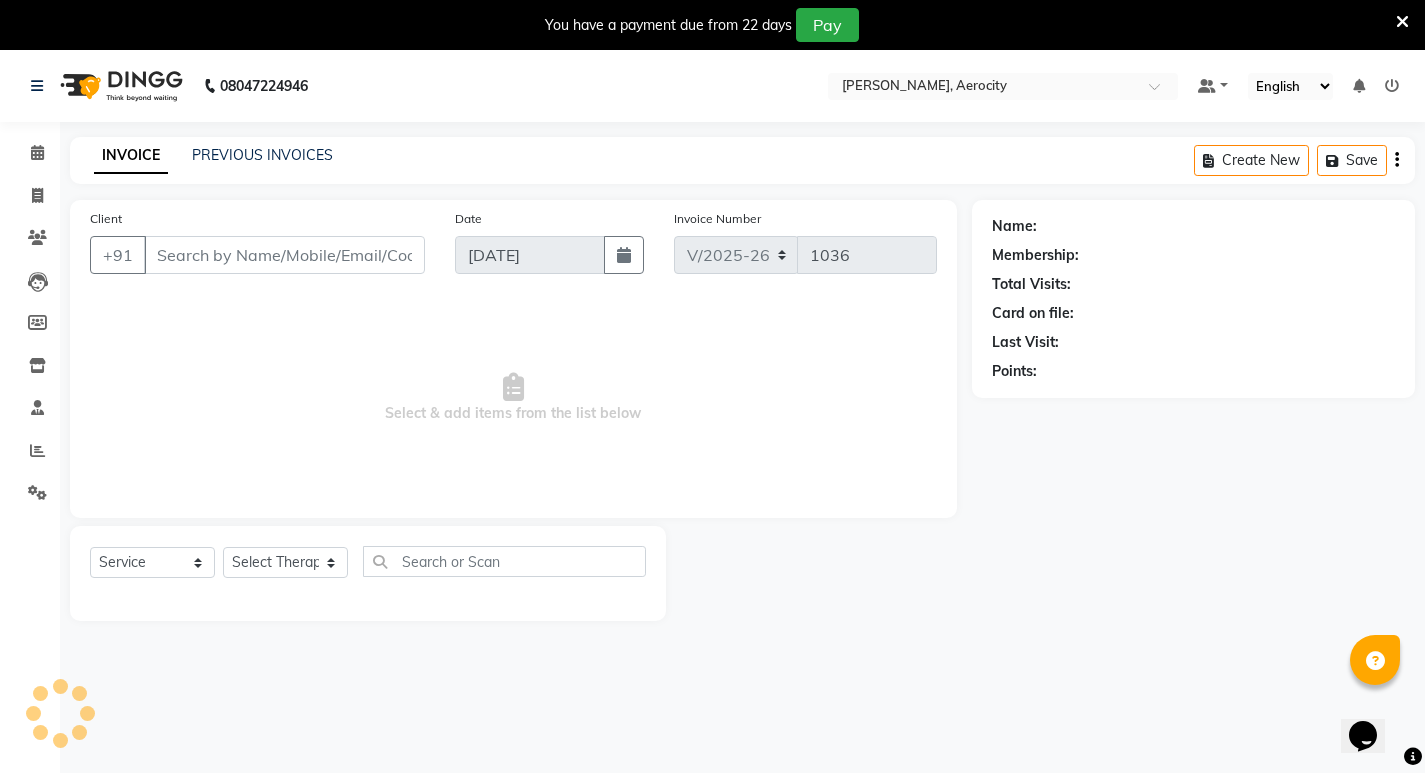 type on "8860801114" 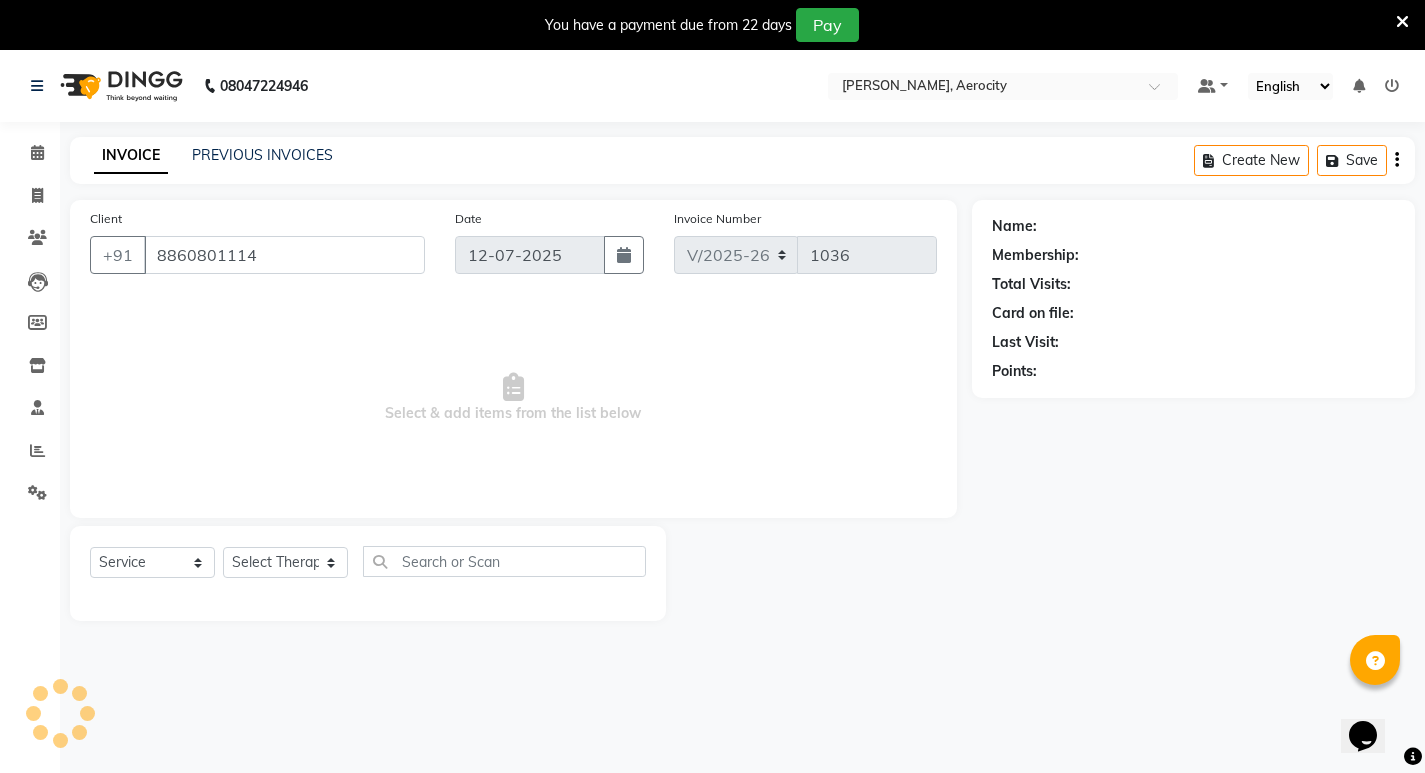 select on "48457" 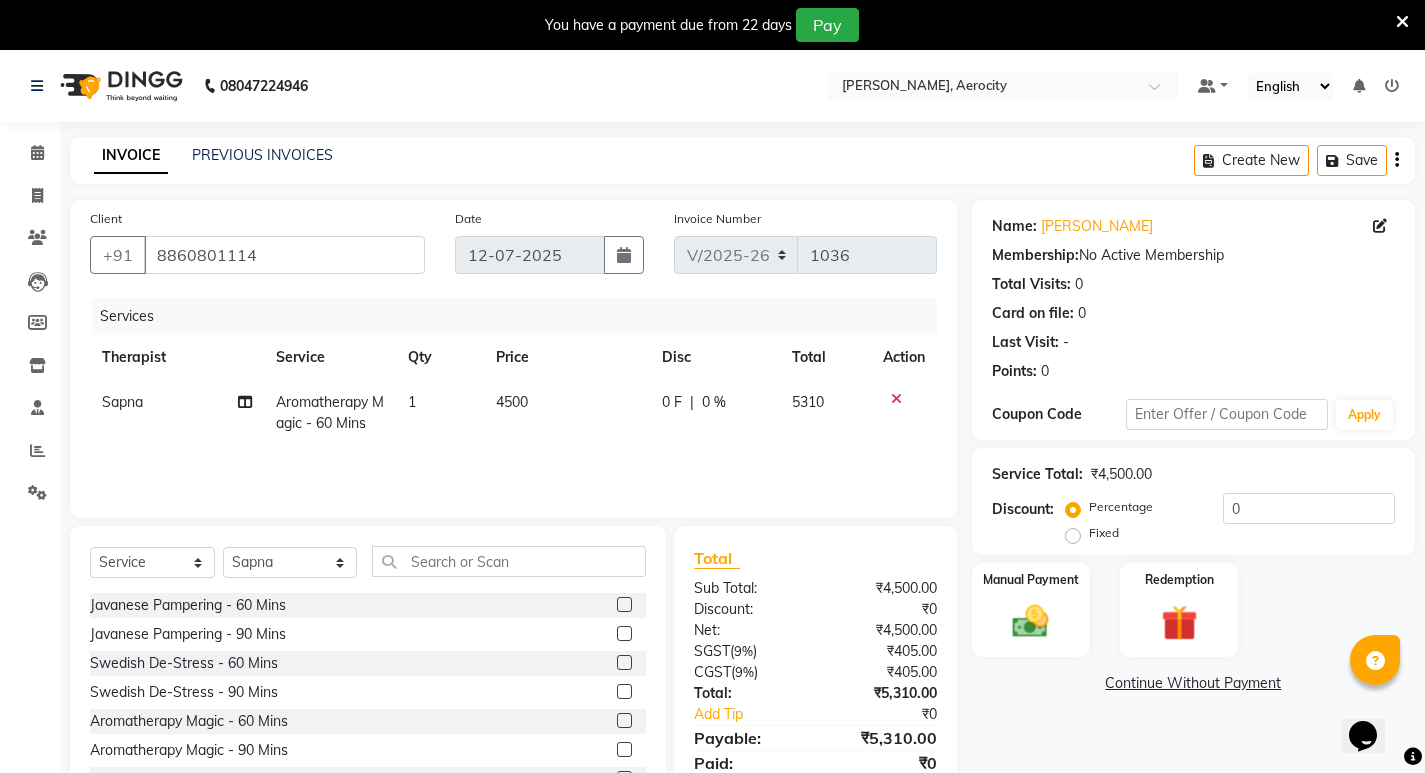 scroll, scrollTop: 78, scrollLeft: 0, axis: vertical 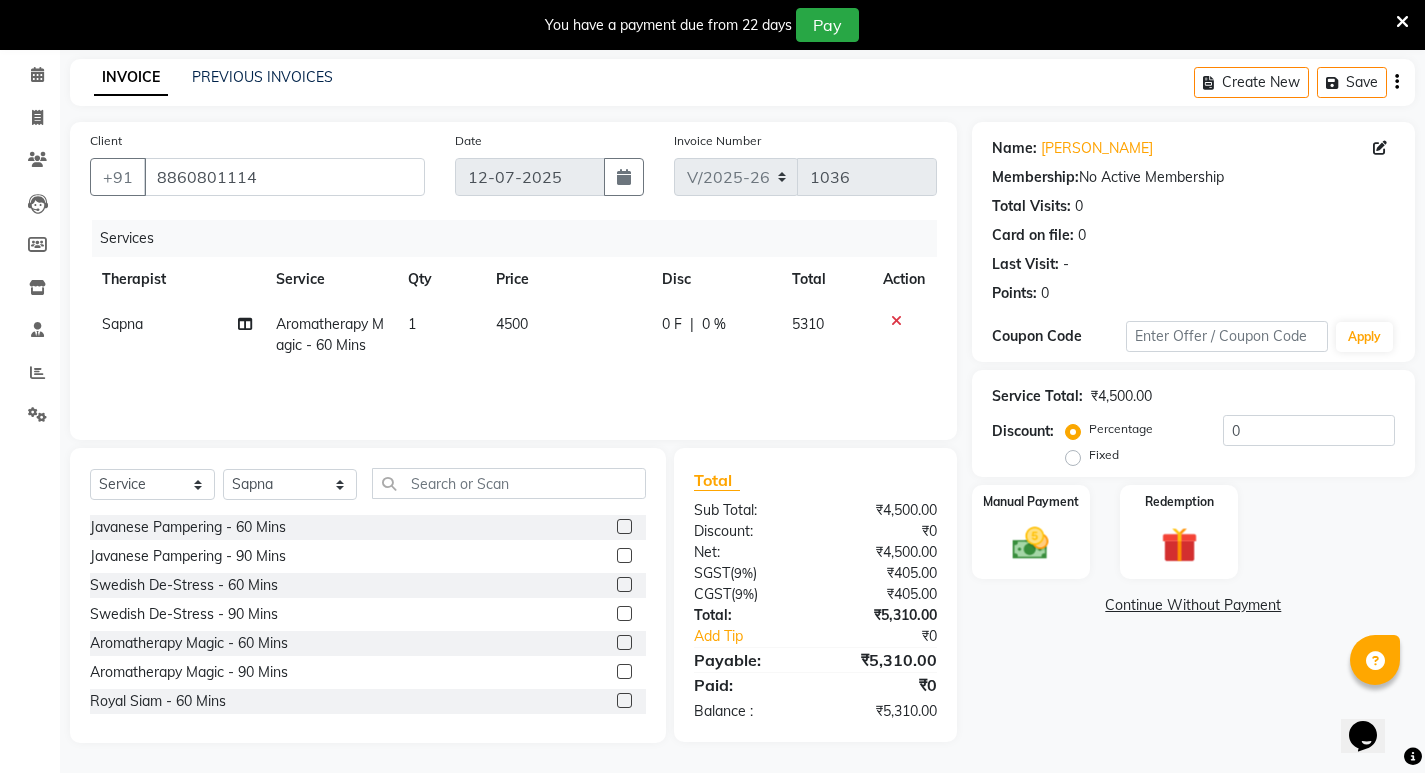 click on "0 F | 0 %" 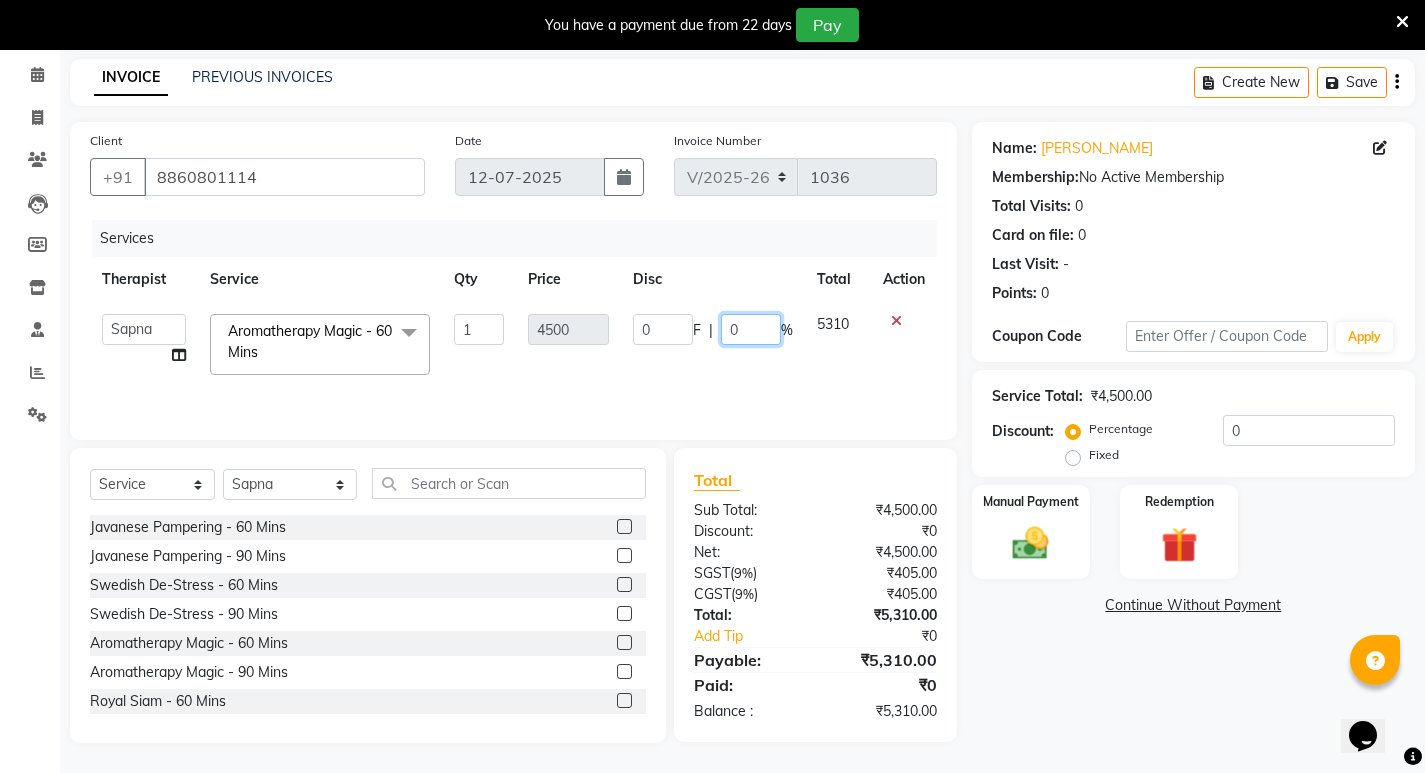 click on "0" 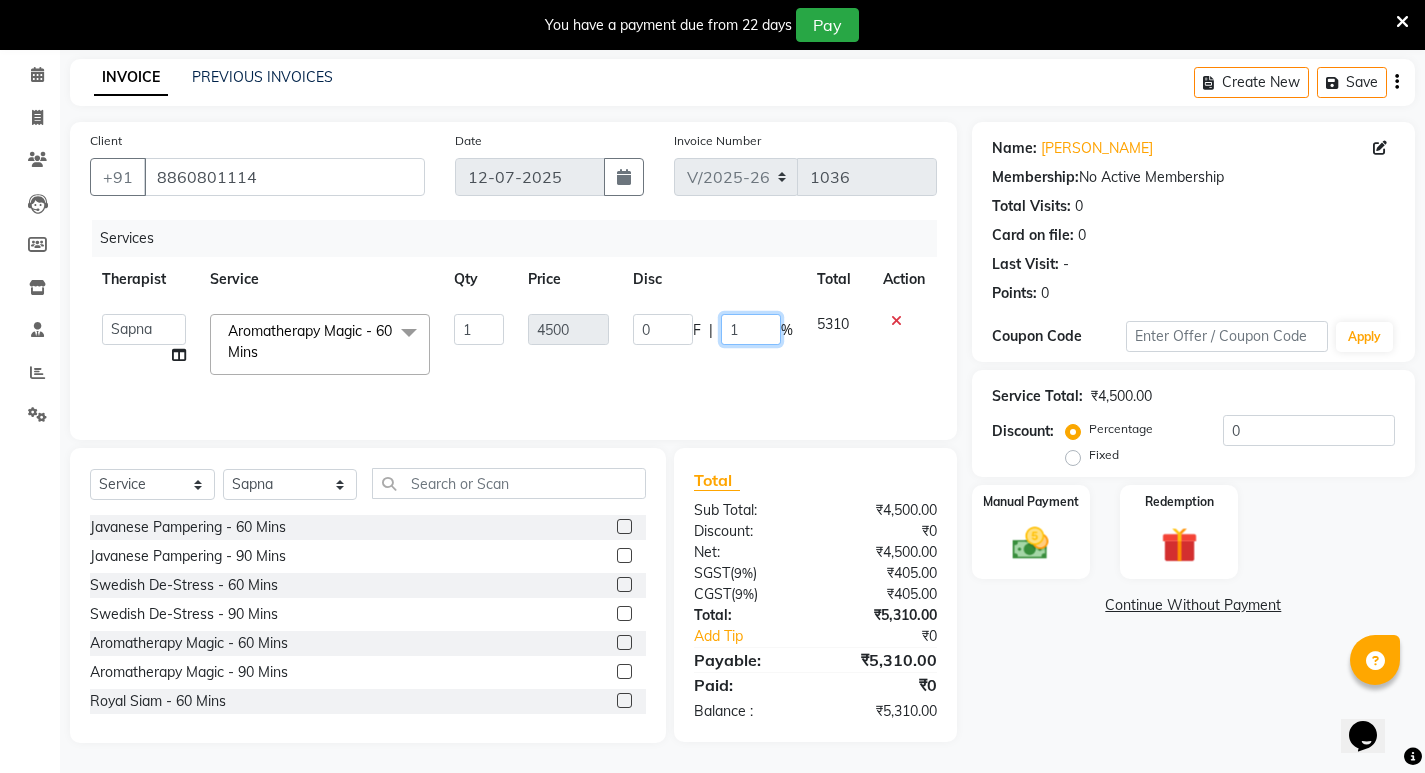 type on "15" 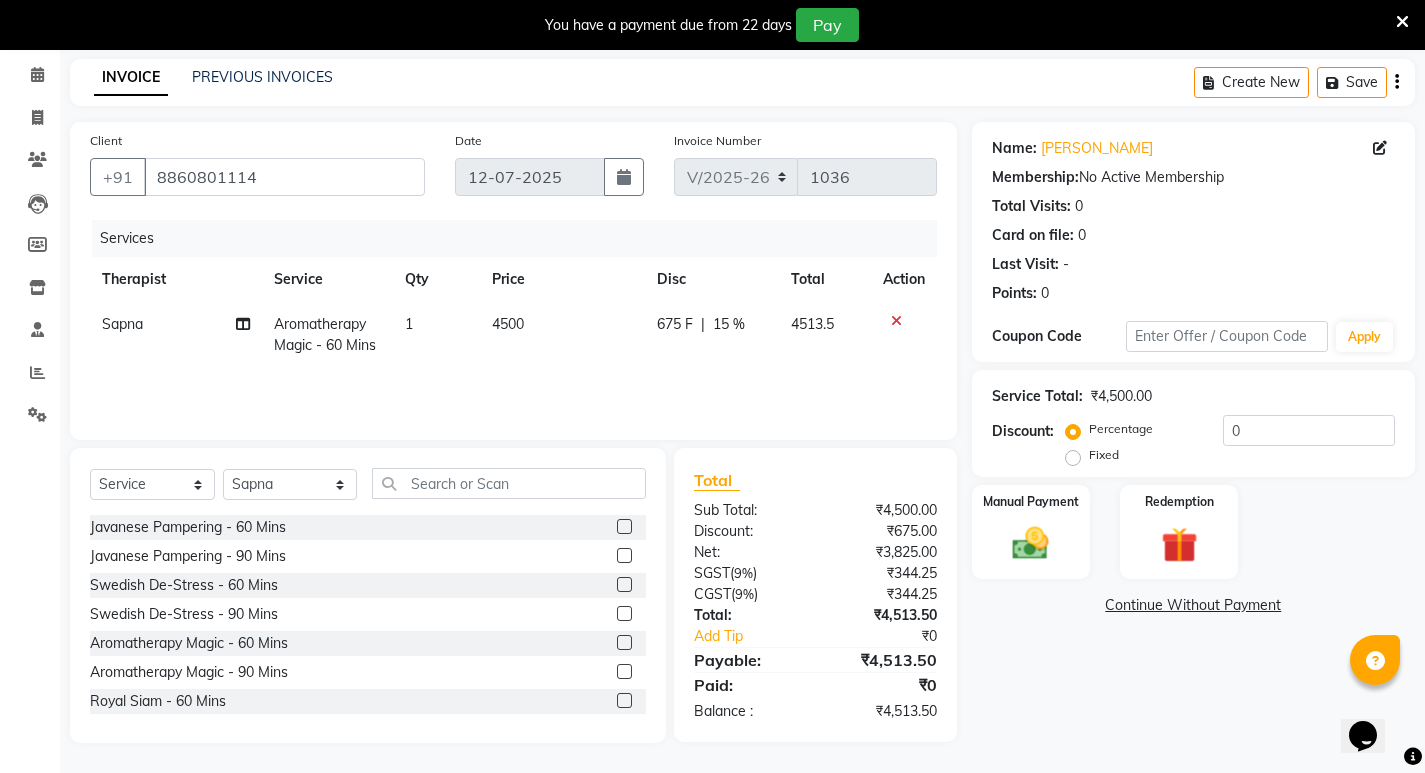 click on "Name: [PERSON_NAME] Membership:  No Active Membership  Total Visits:  0 Card on file:  0 Last Visit:   - Points:   0  Coupon Code Apply Service Total:  ₹4,500.00  Discount:  Percentage   Fixed  0 Manual Payment Redemption  Continue Without Payment" 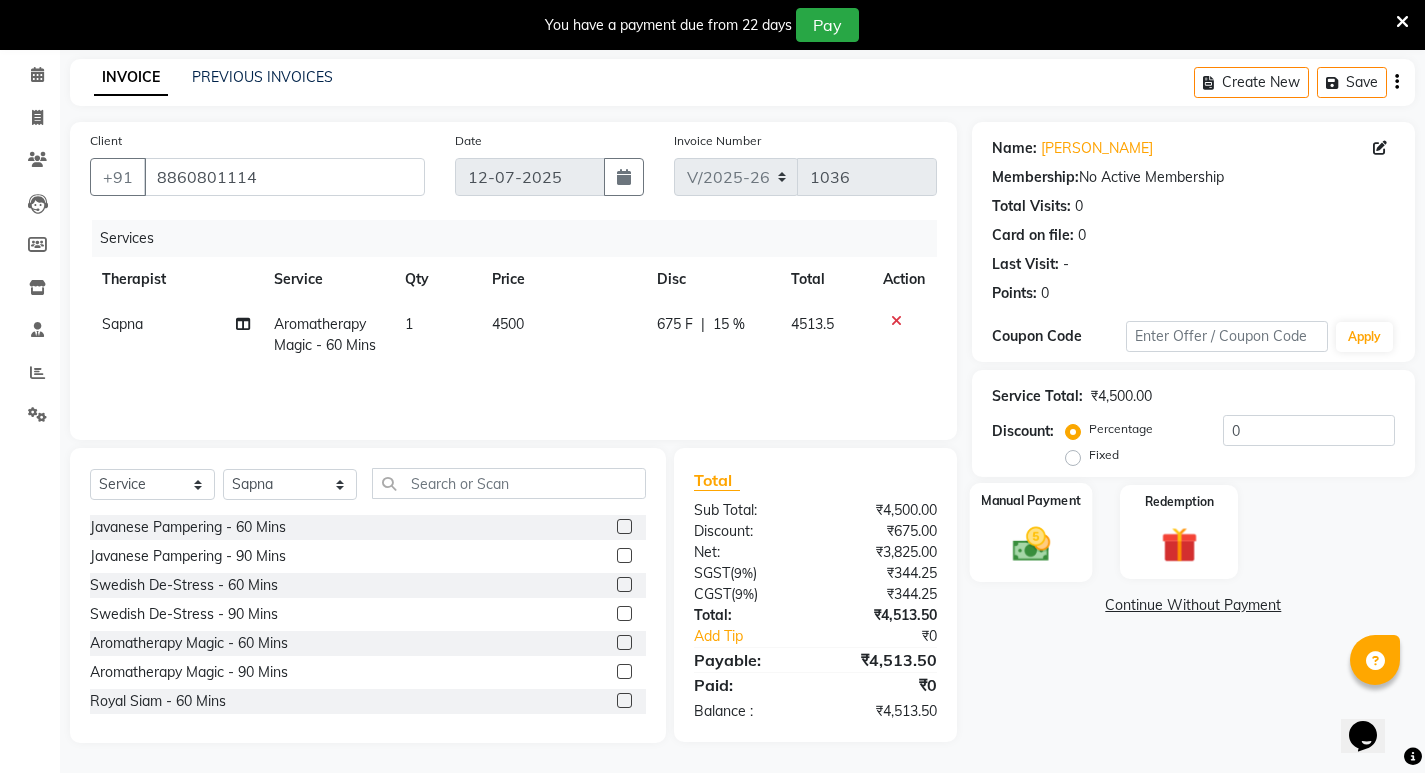 click 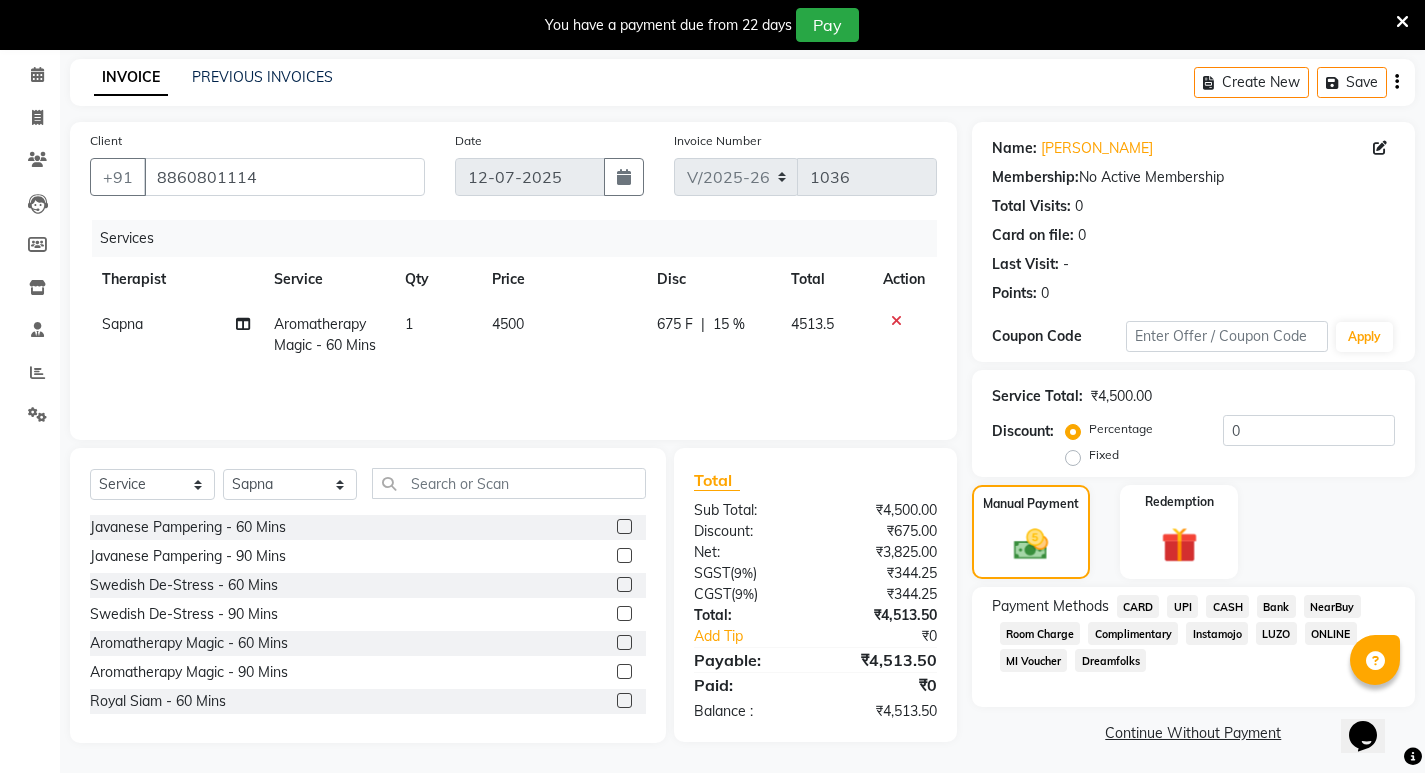 click on "CASH" 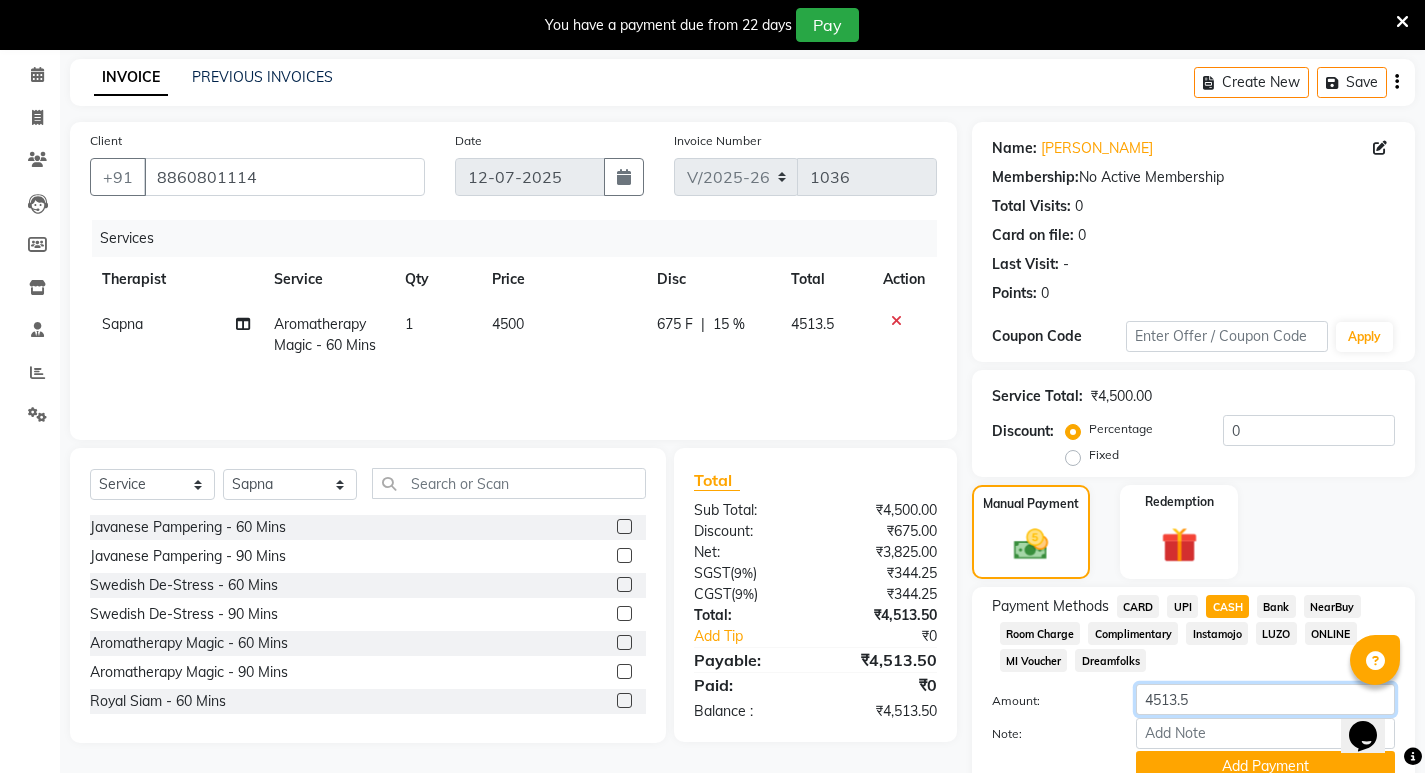 click on "4513.5" 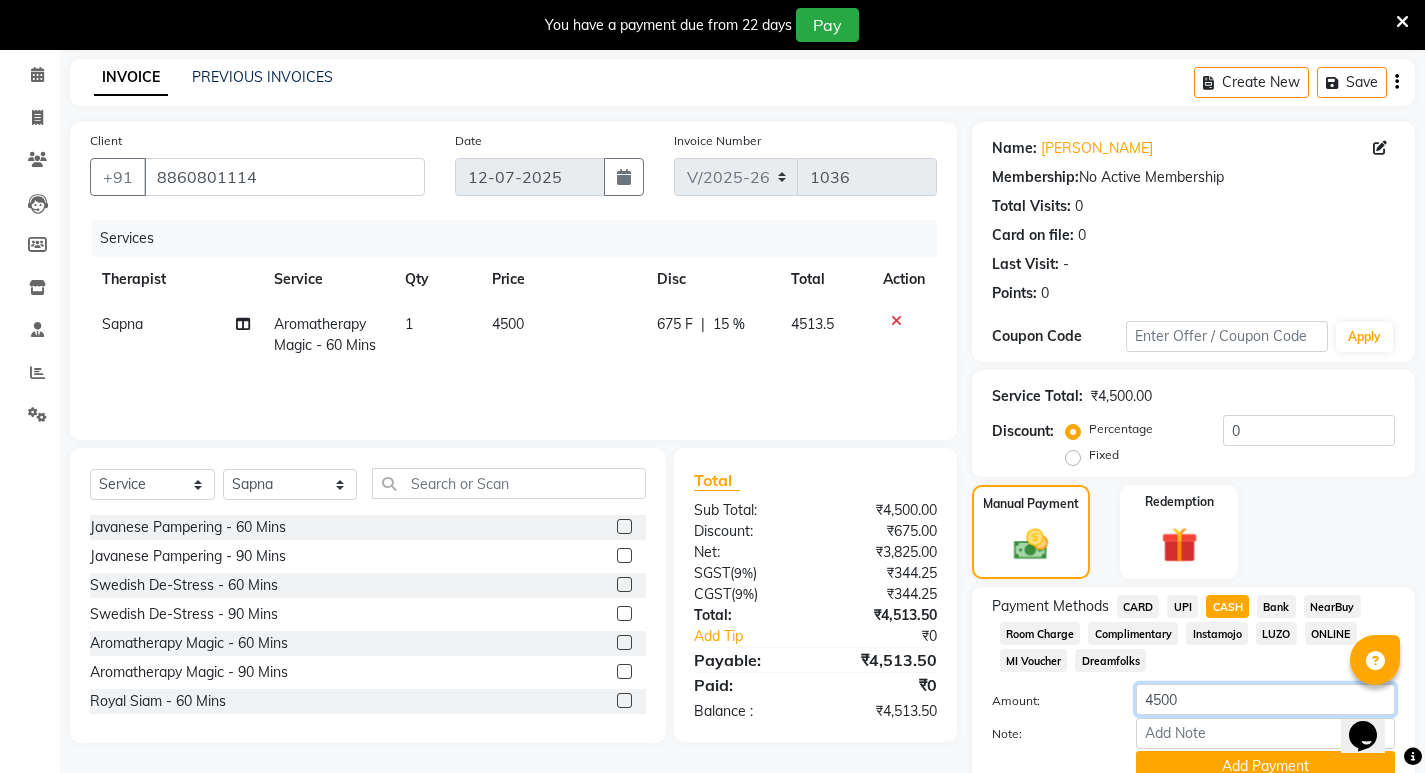 type on "4500" 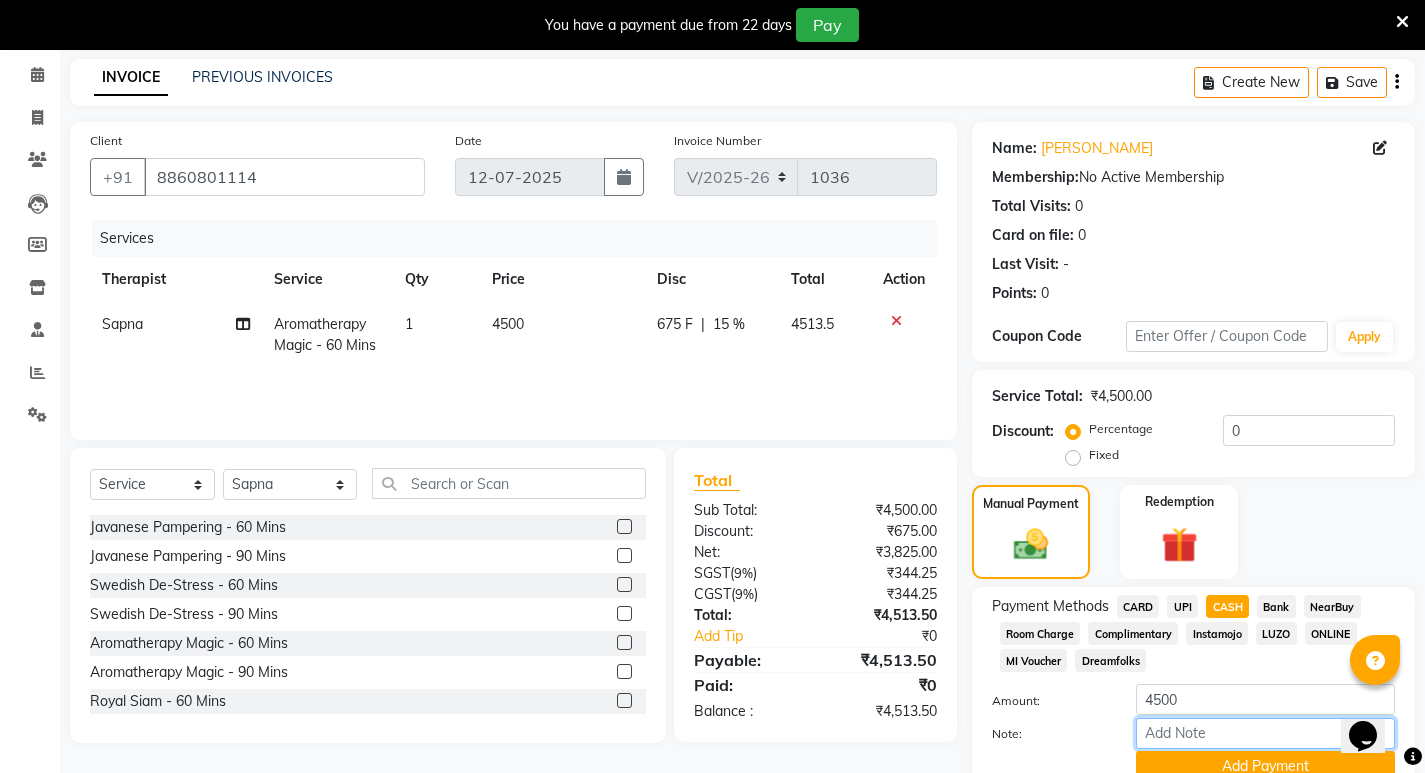 click on "Note:" at bounding box center [1265, 733] 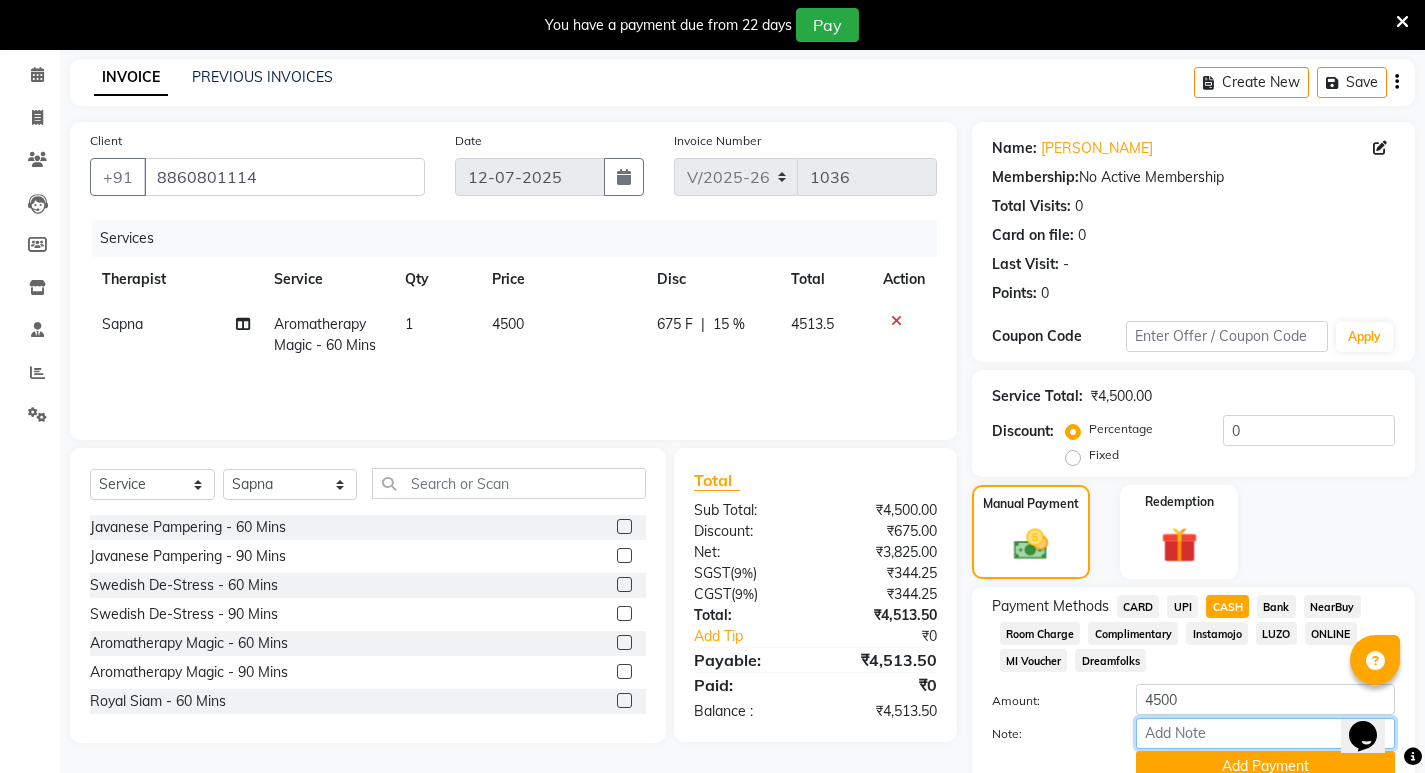 type on "#" 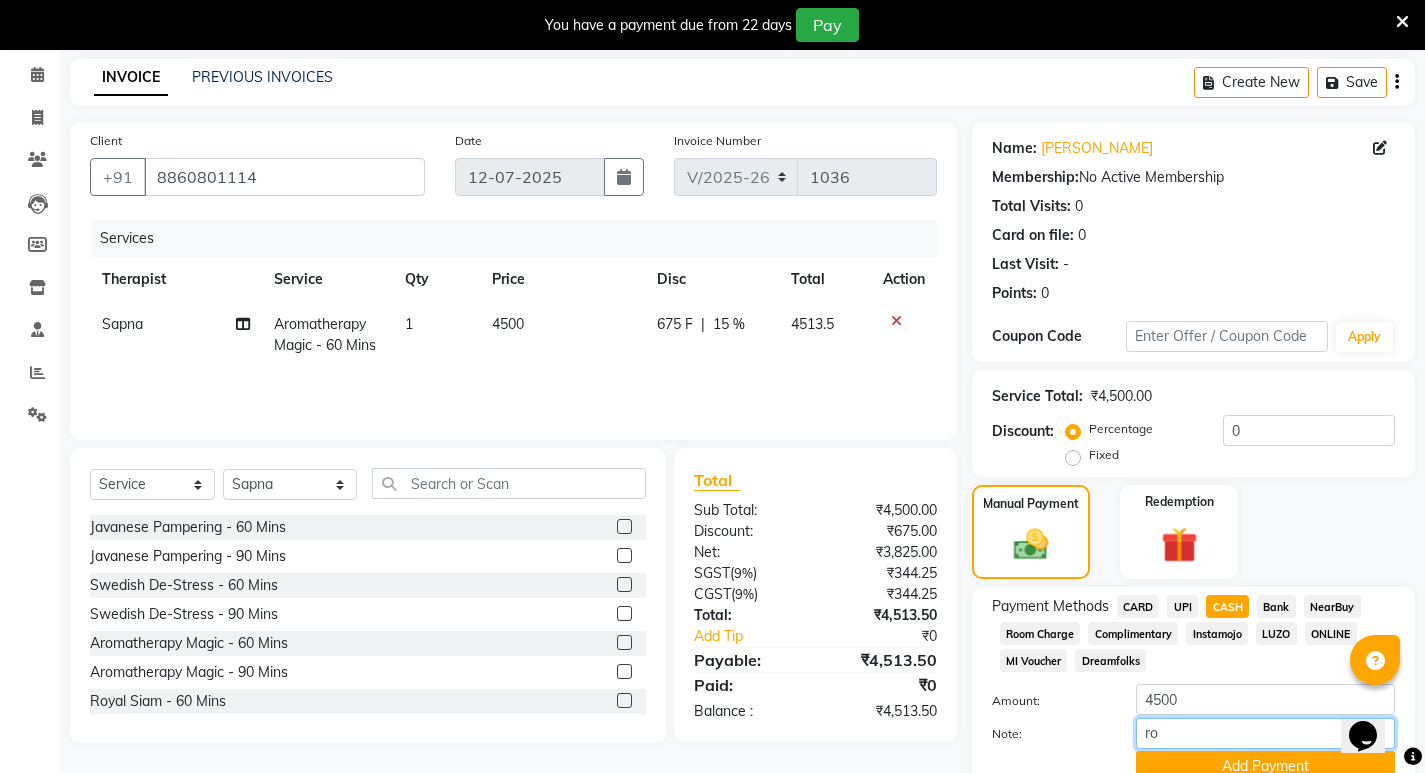 type on "r" 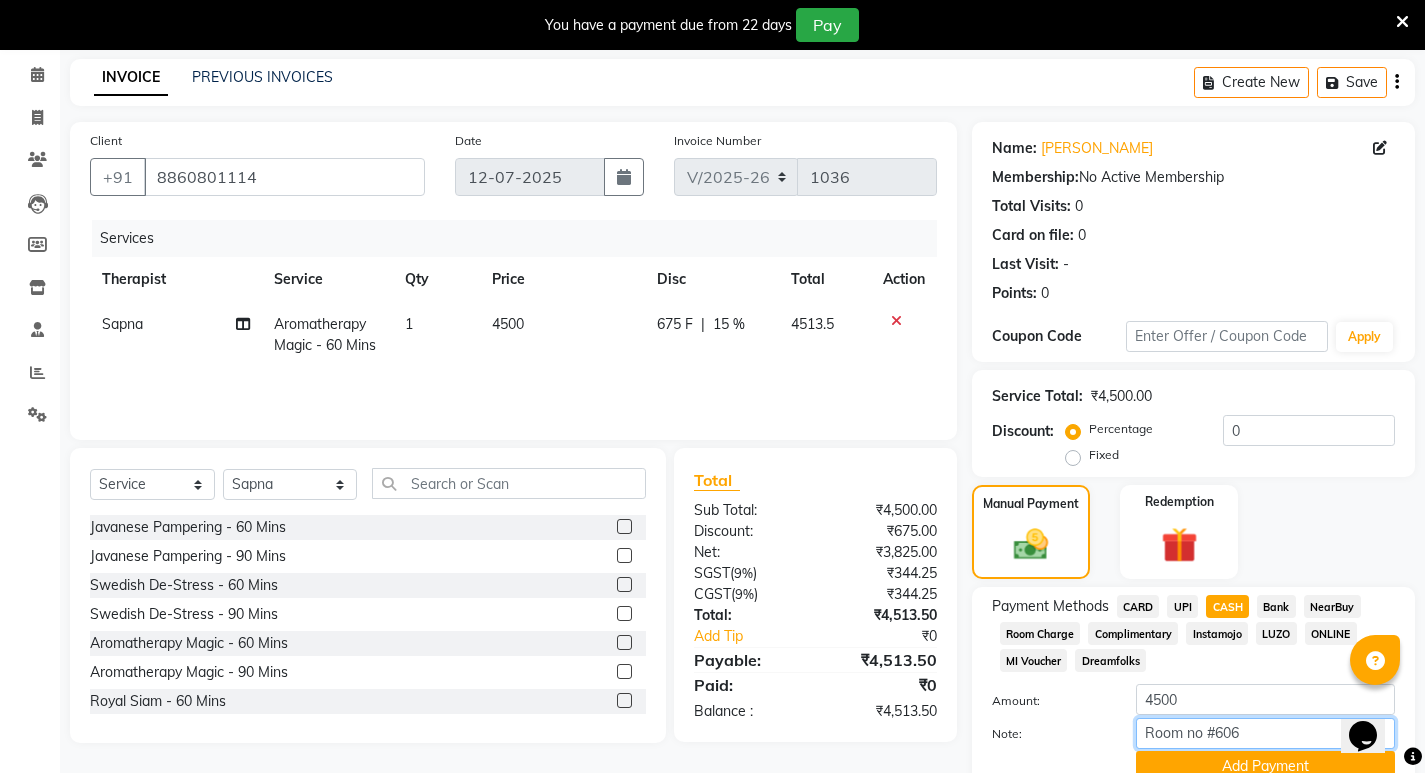 scroll, scrollTop: 166, scrollLeft: 0, axis: vertical 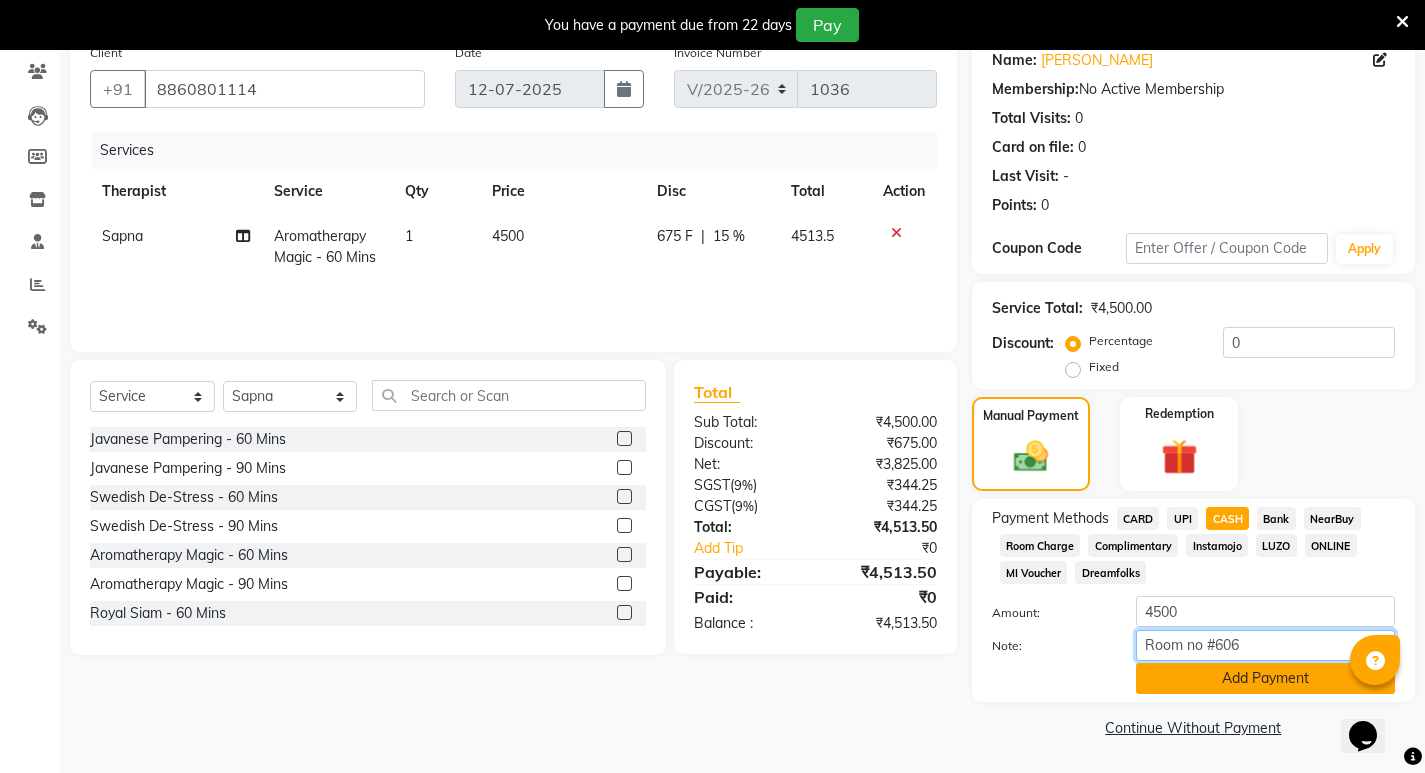 type on "Room no #606" 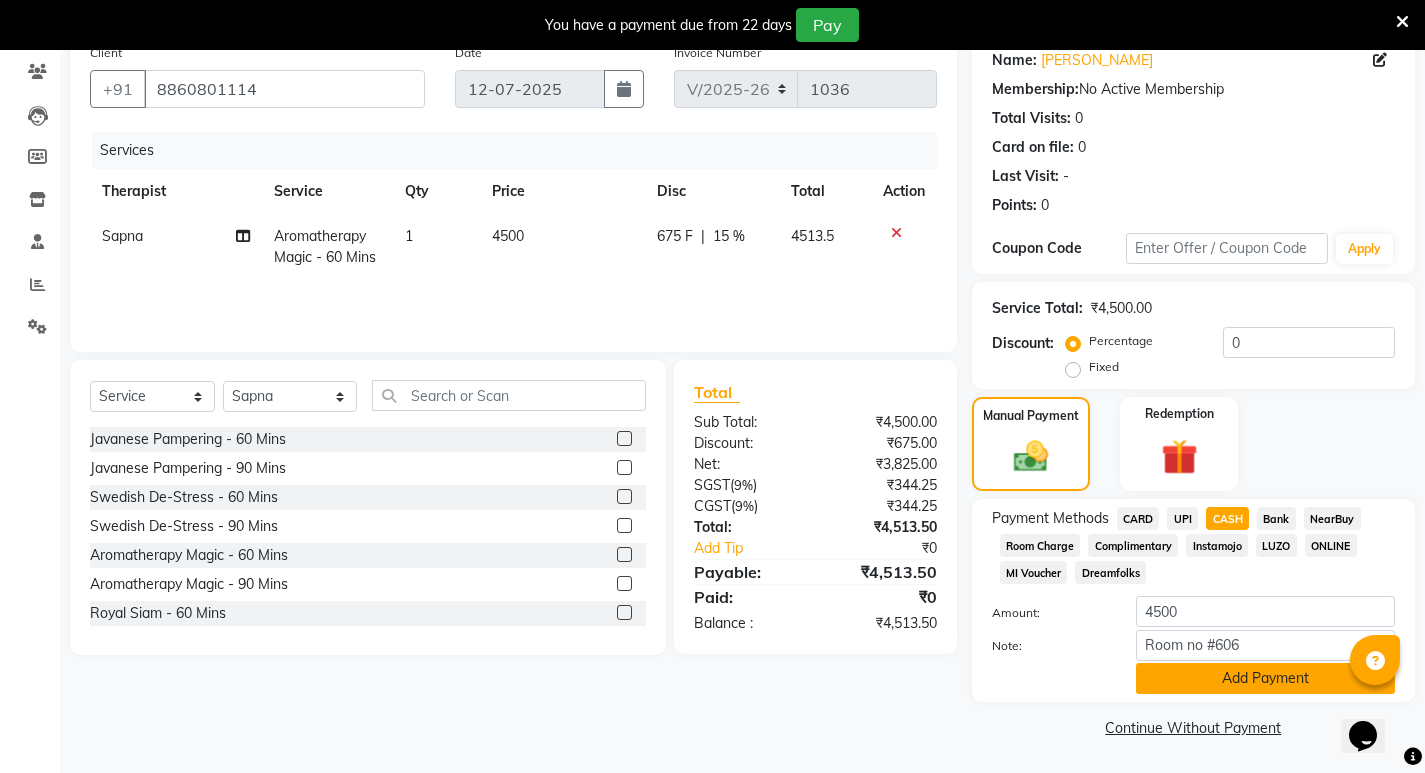 click on "Add Payment" 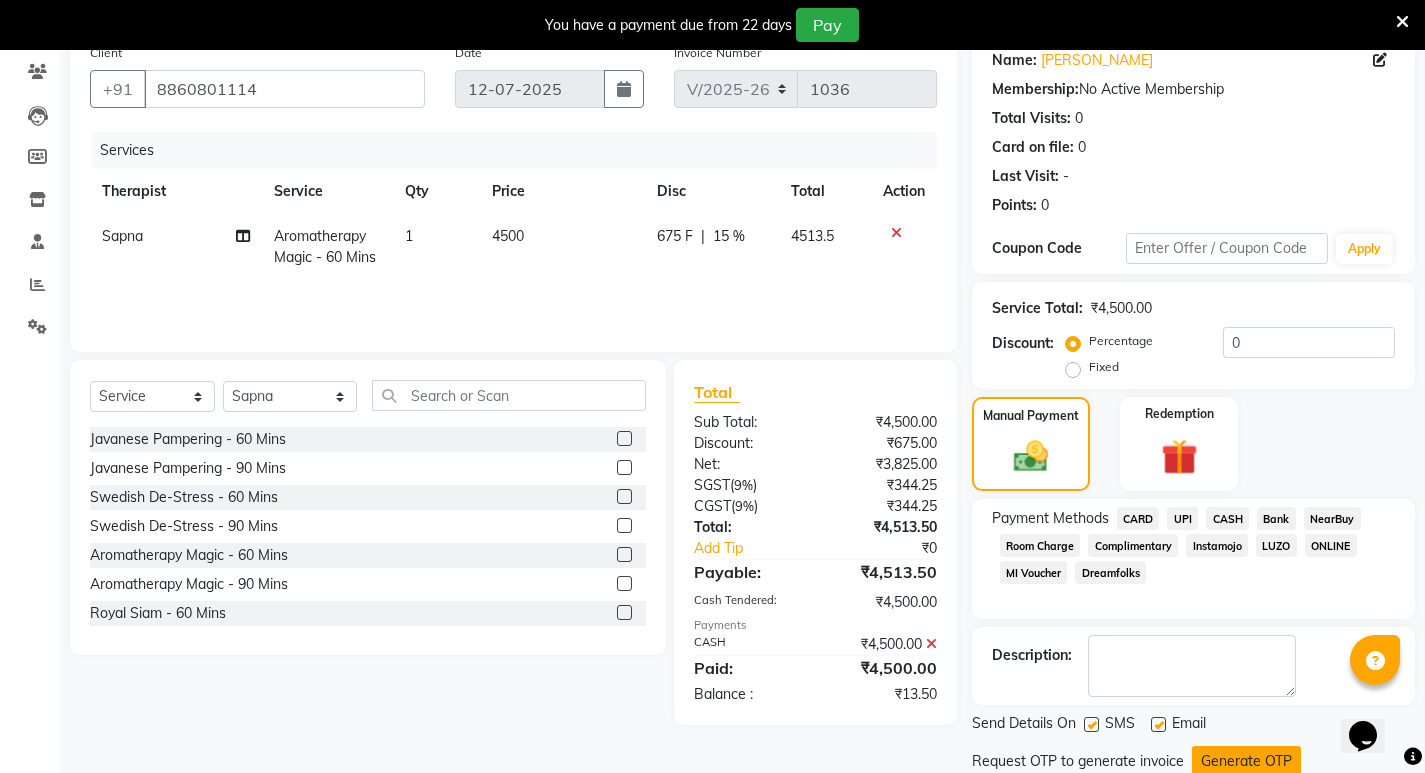 scroll, scrollTop: 235, scrollLeft: 0, axis: vertical 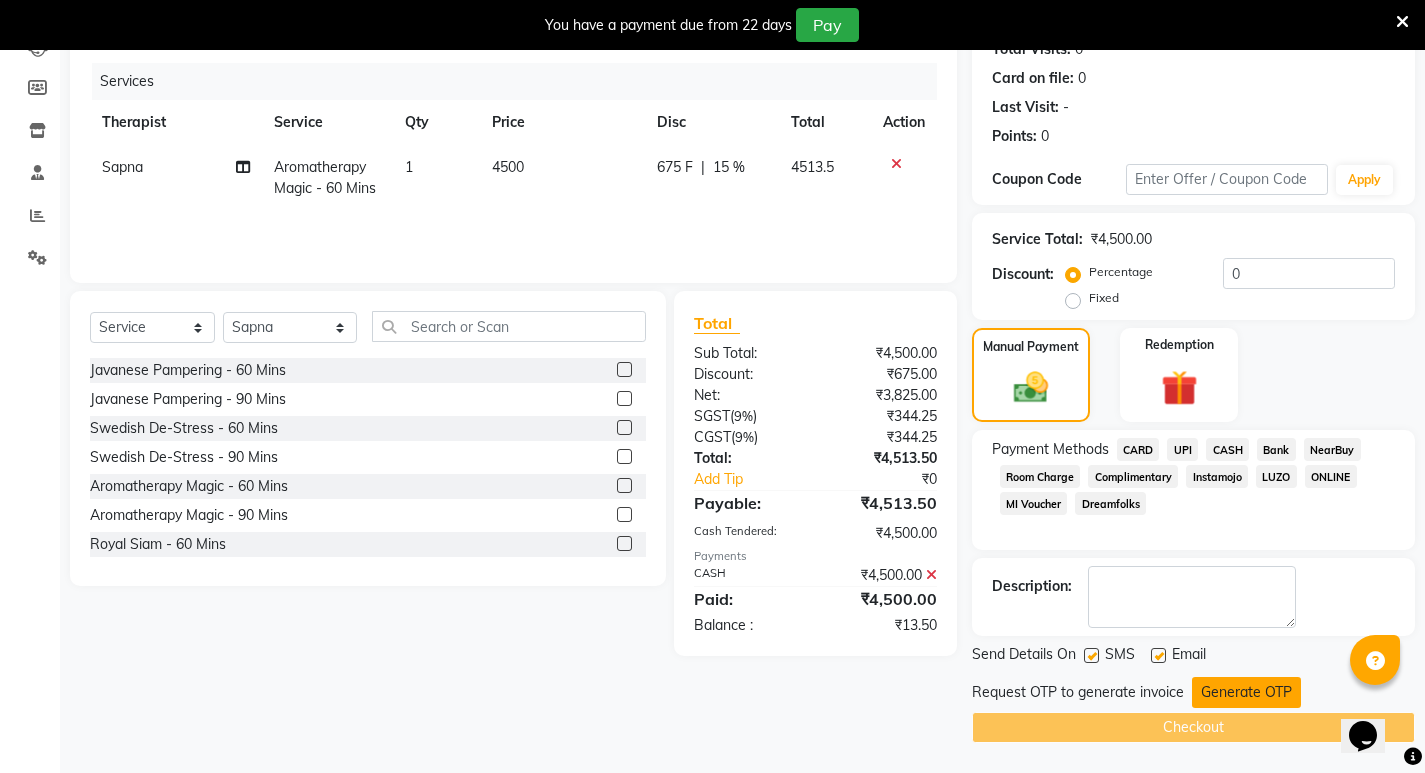 click on "Generate OTP" 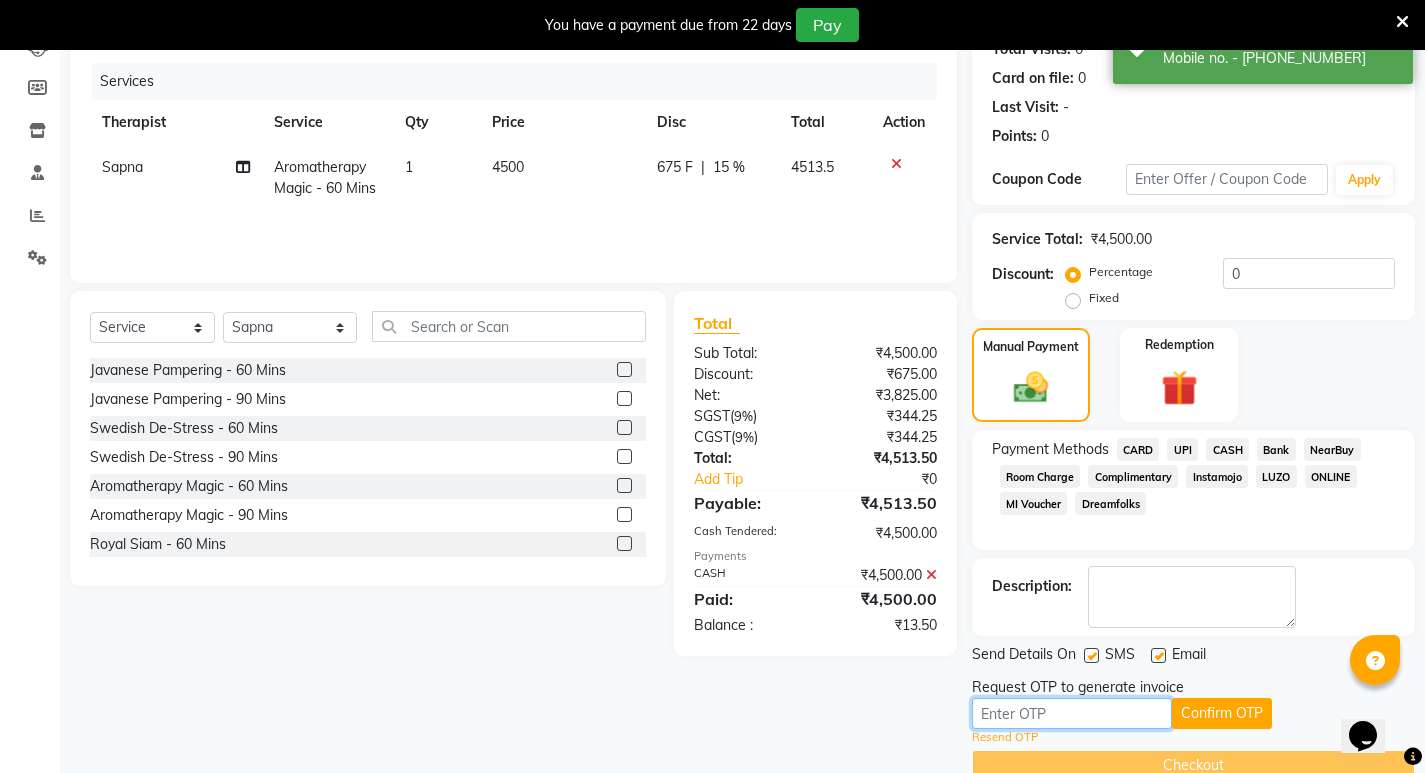 click at bounding box center [1072, 713] 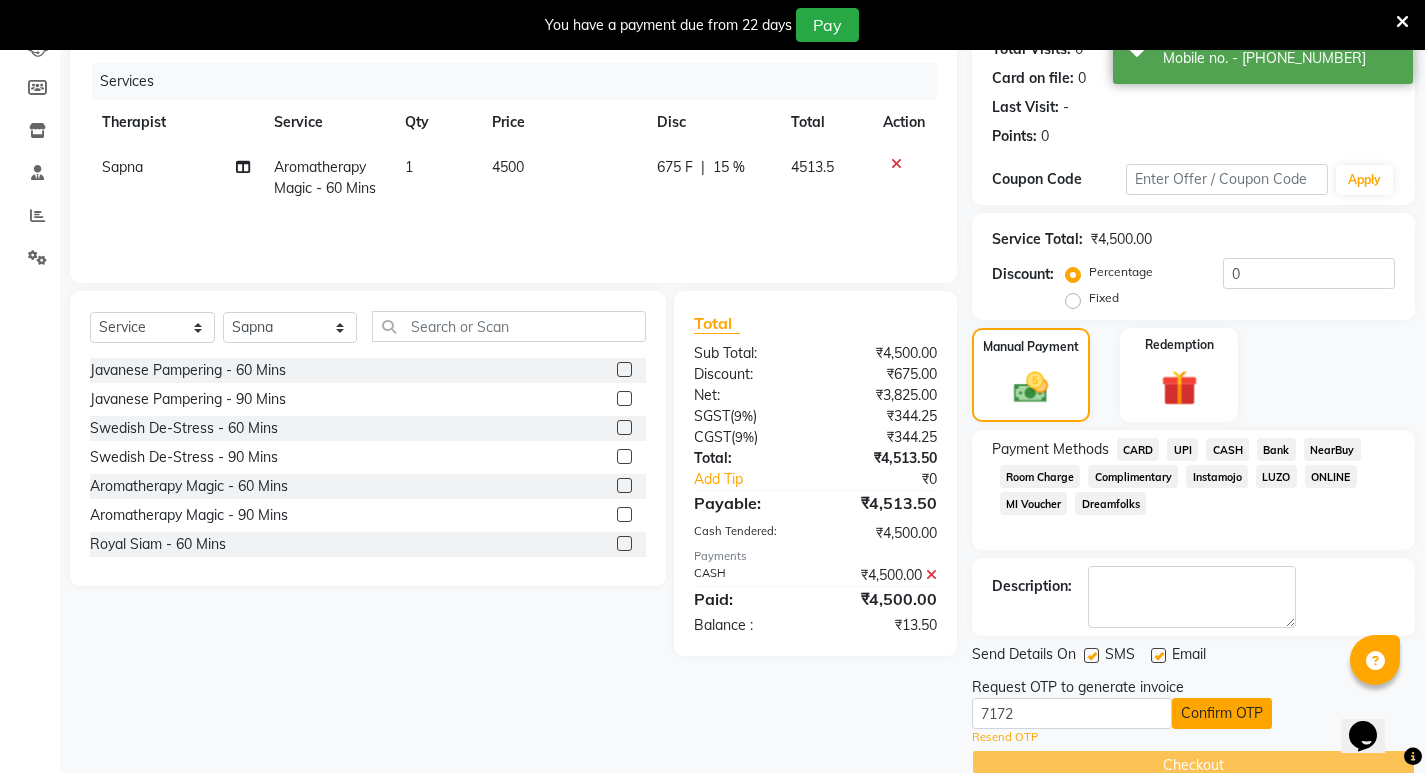 click on "Confirm OTP" 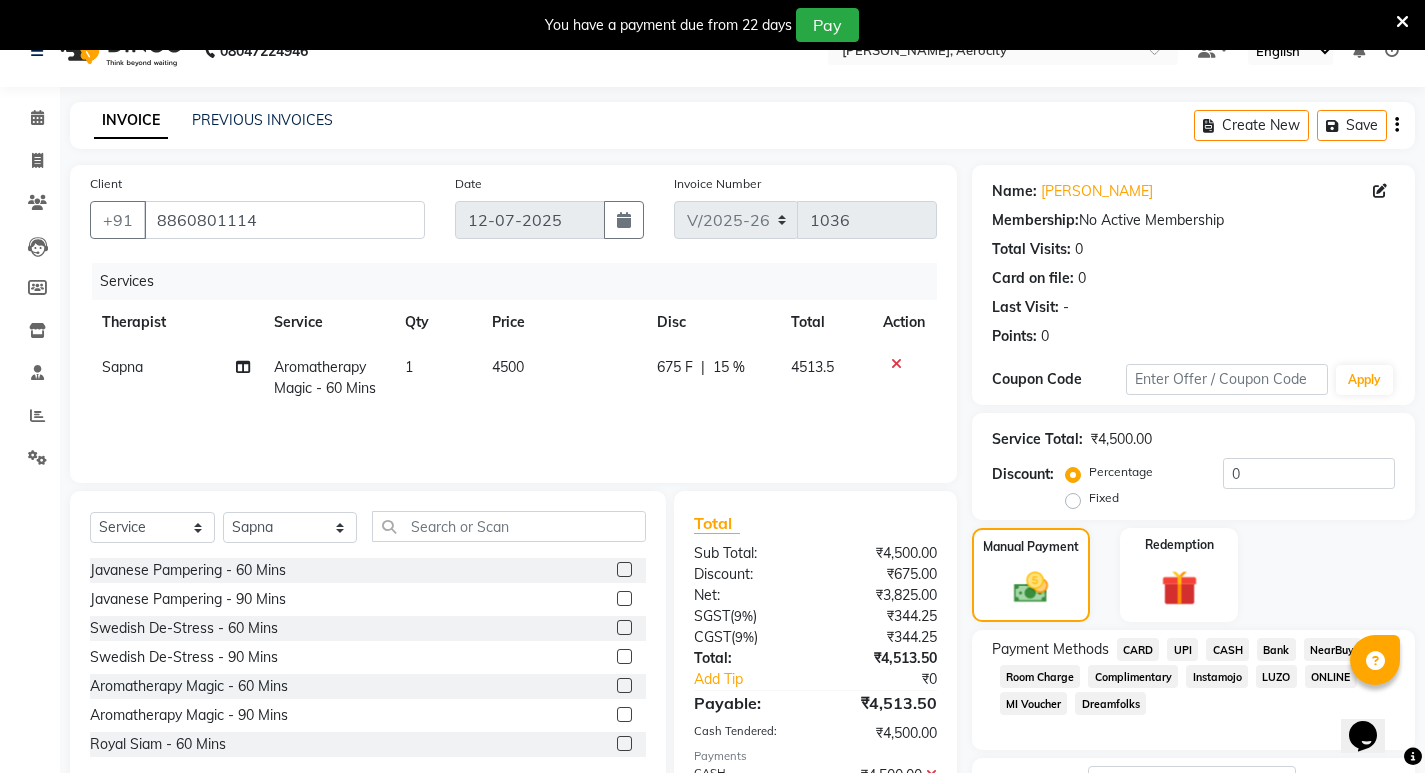 scroll, scrollTop: 273, scrollLeft: 0, axis: vertical 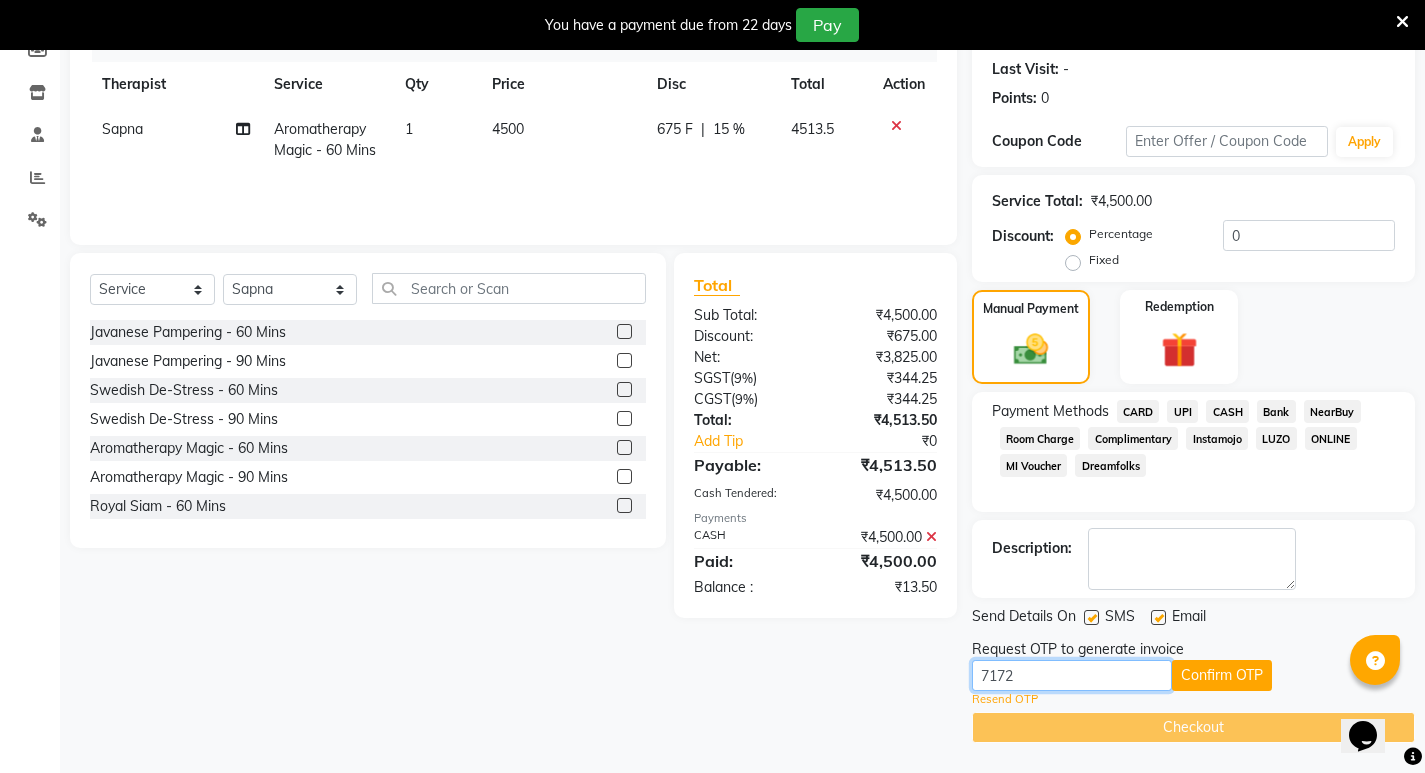 click on "7172" at bounding box center (1072, 675) 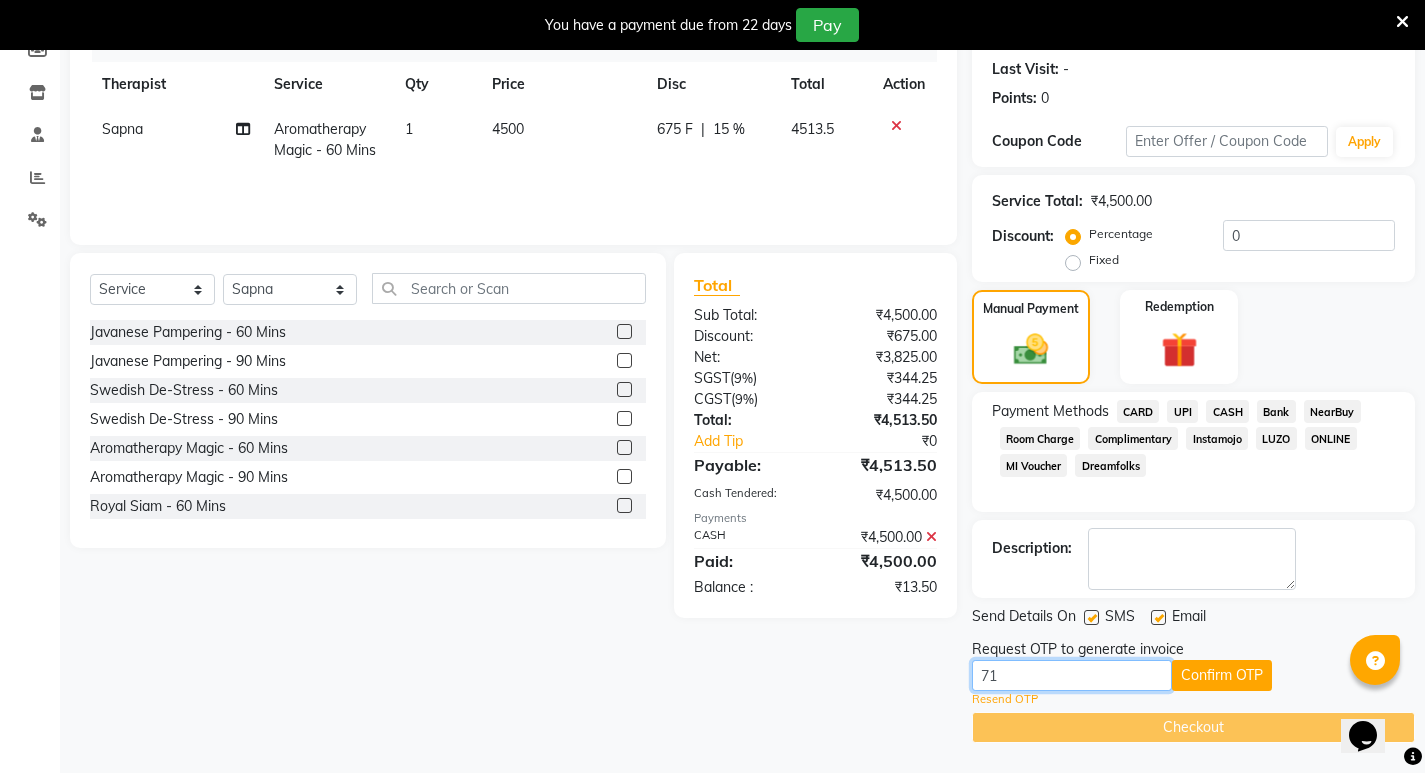 type on "7" 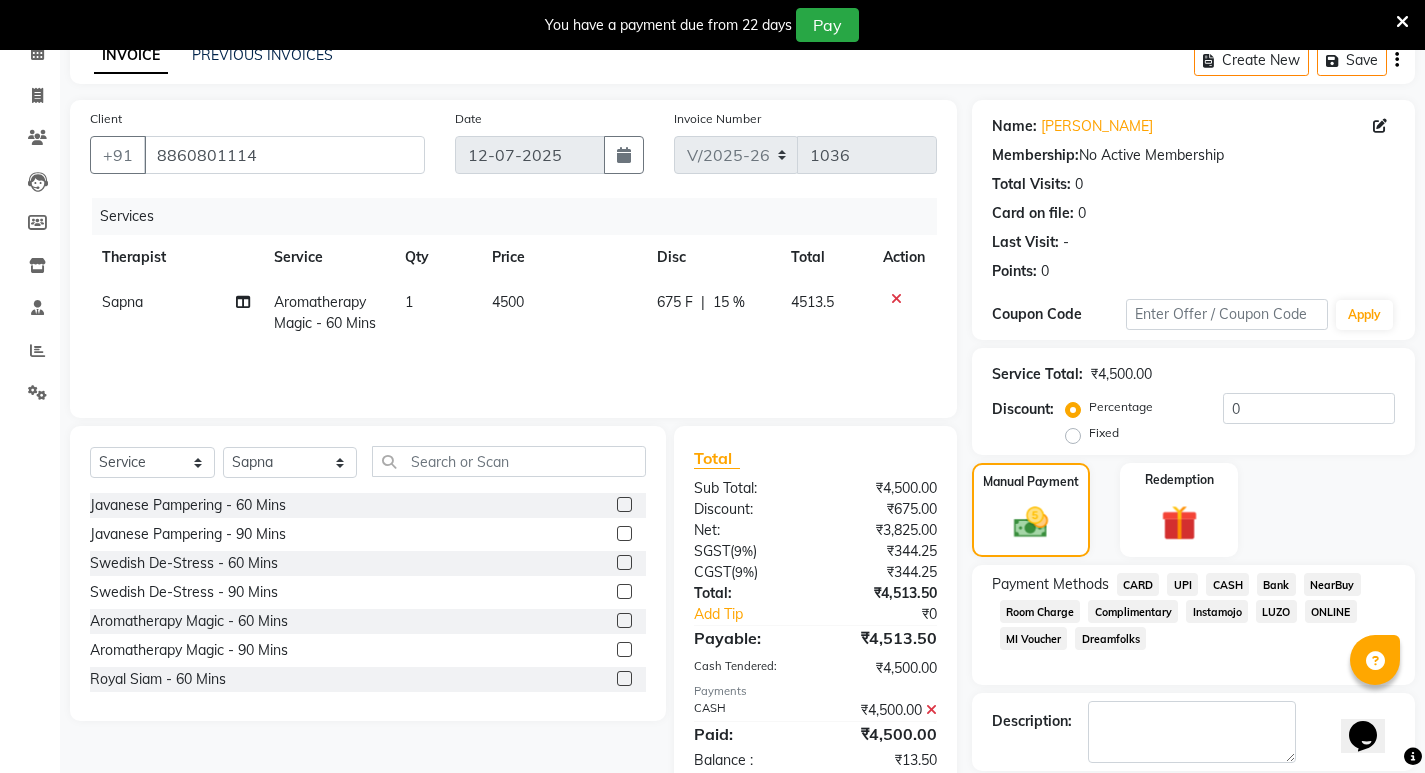 scroll, scrollTop: 0, scrollLeft: 0, axis: both 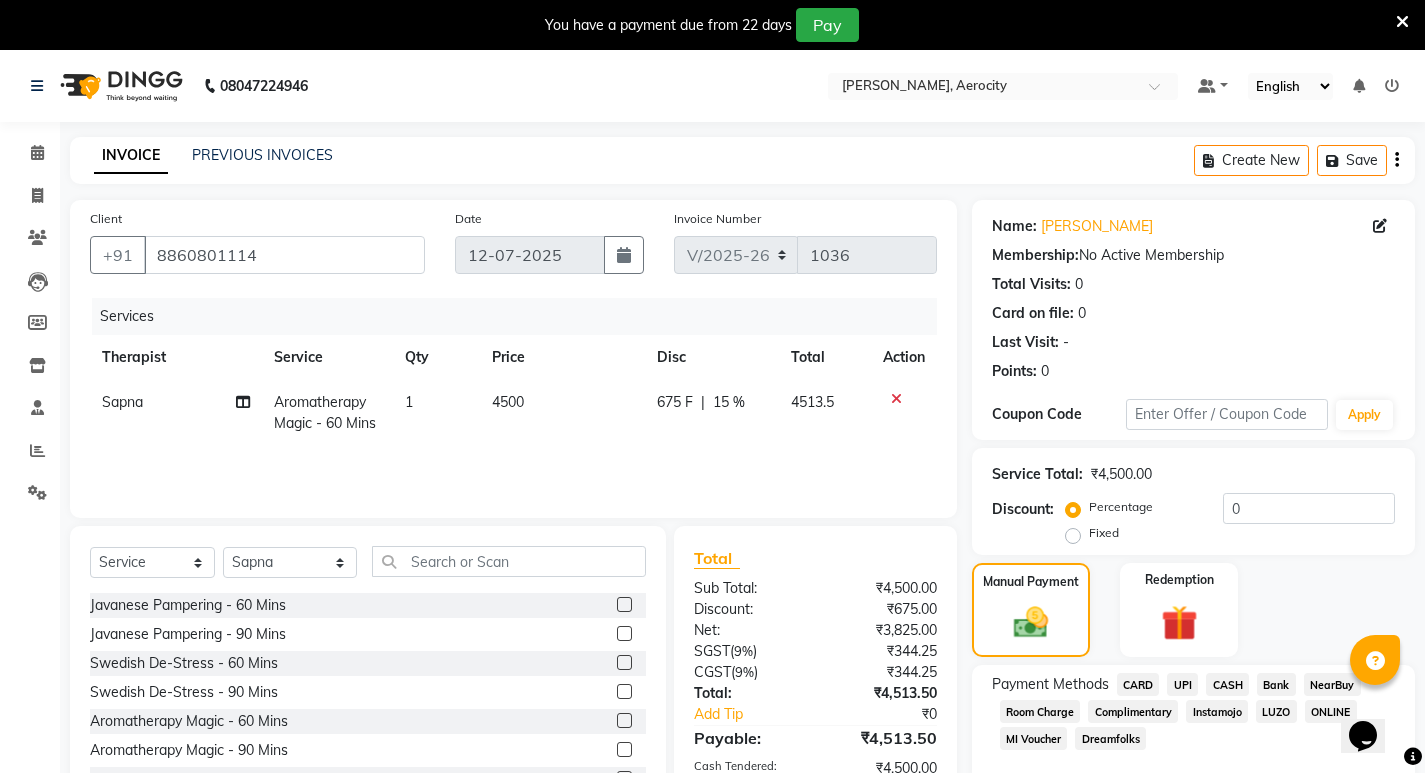 type 